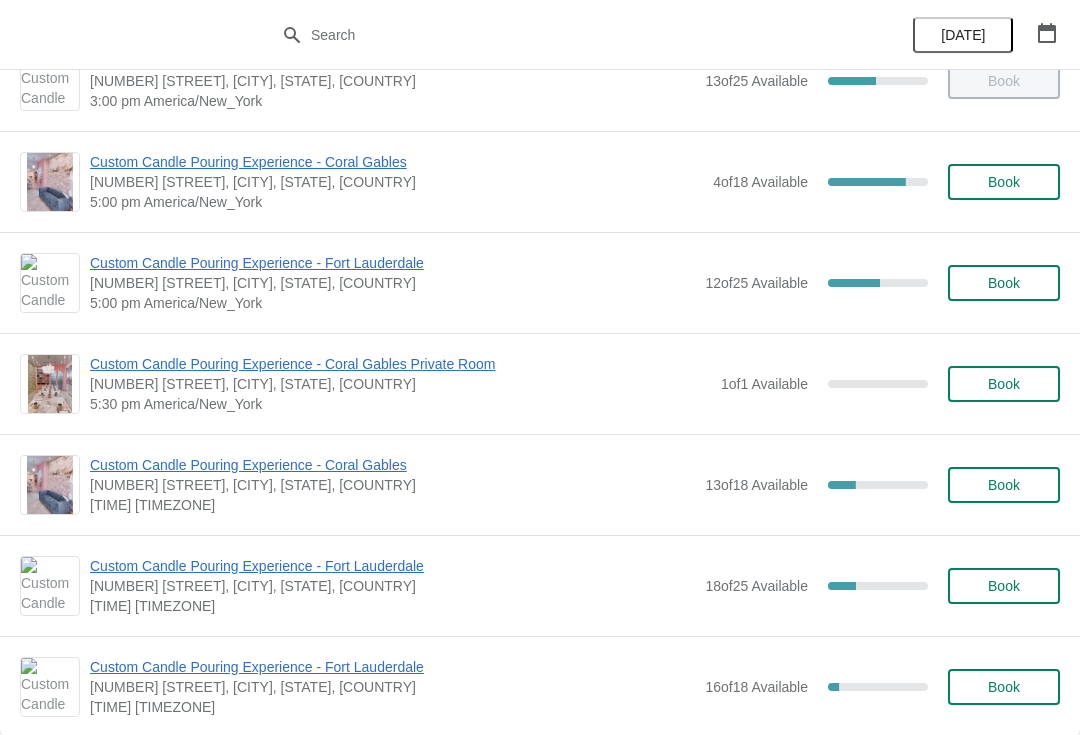 scroll, scrollTop: 862, scrollLeft: 0, axis: vertical 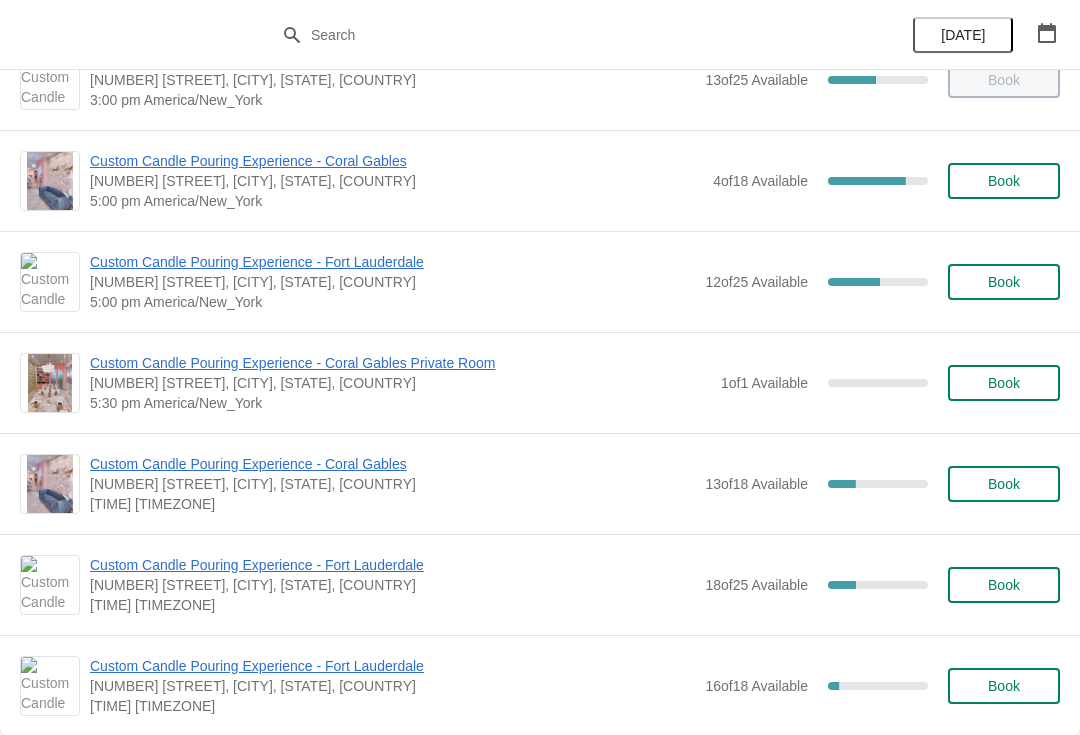 click on "5:00 pm America/New_York" at bounding box center (392, 302) 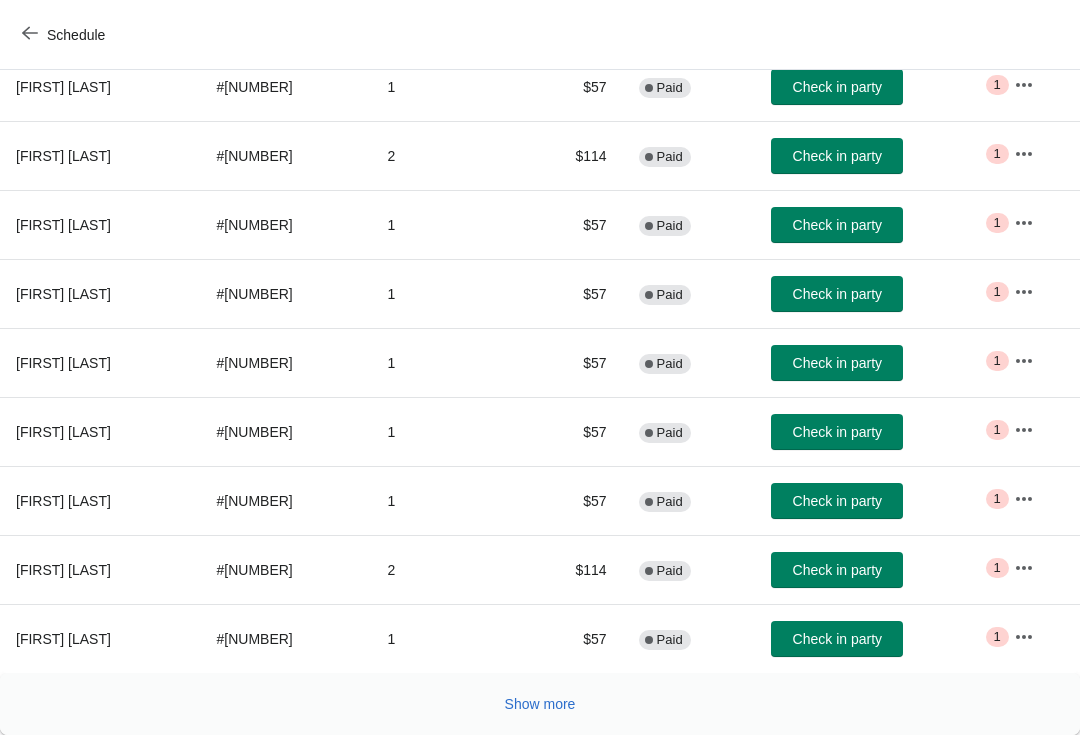 scroll, scrollTop: 348, scrollLeft: 0, axis: vertical 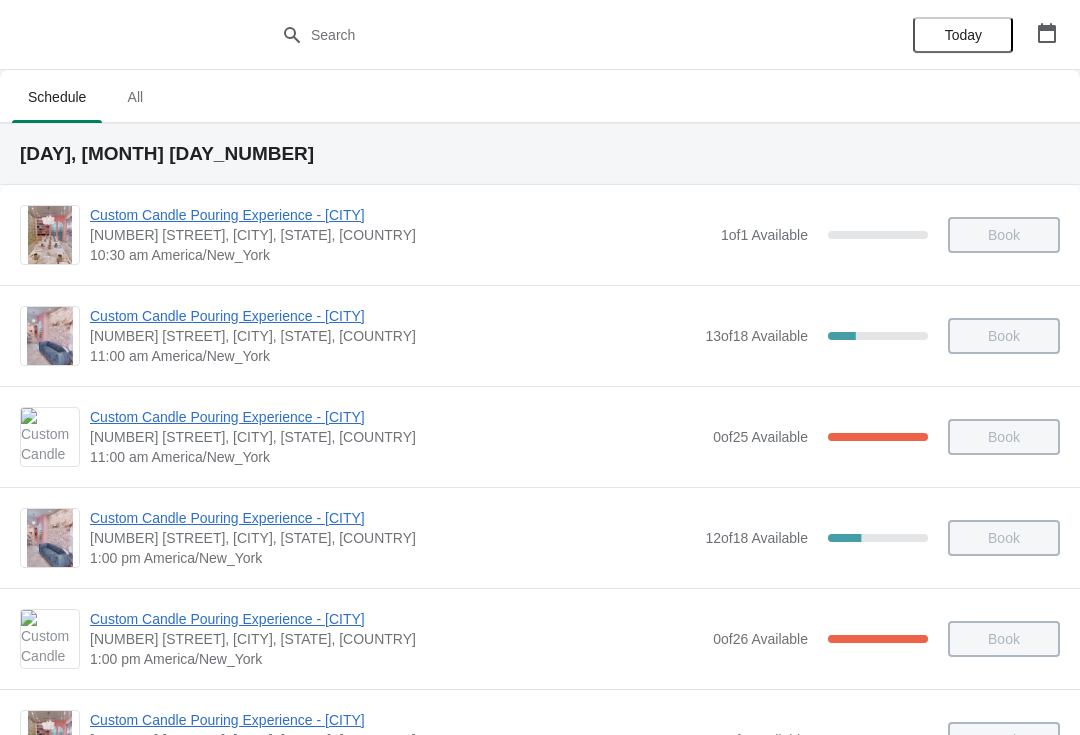 click 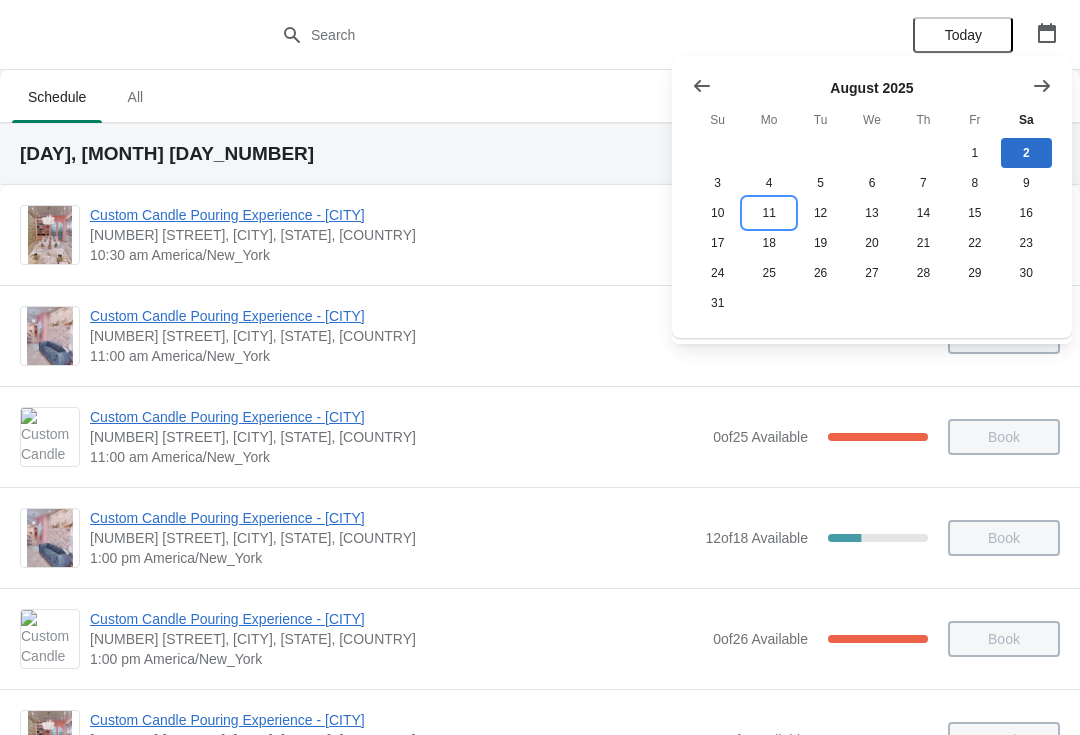 click on "11" at bounding box center (768, 213) 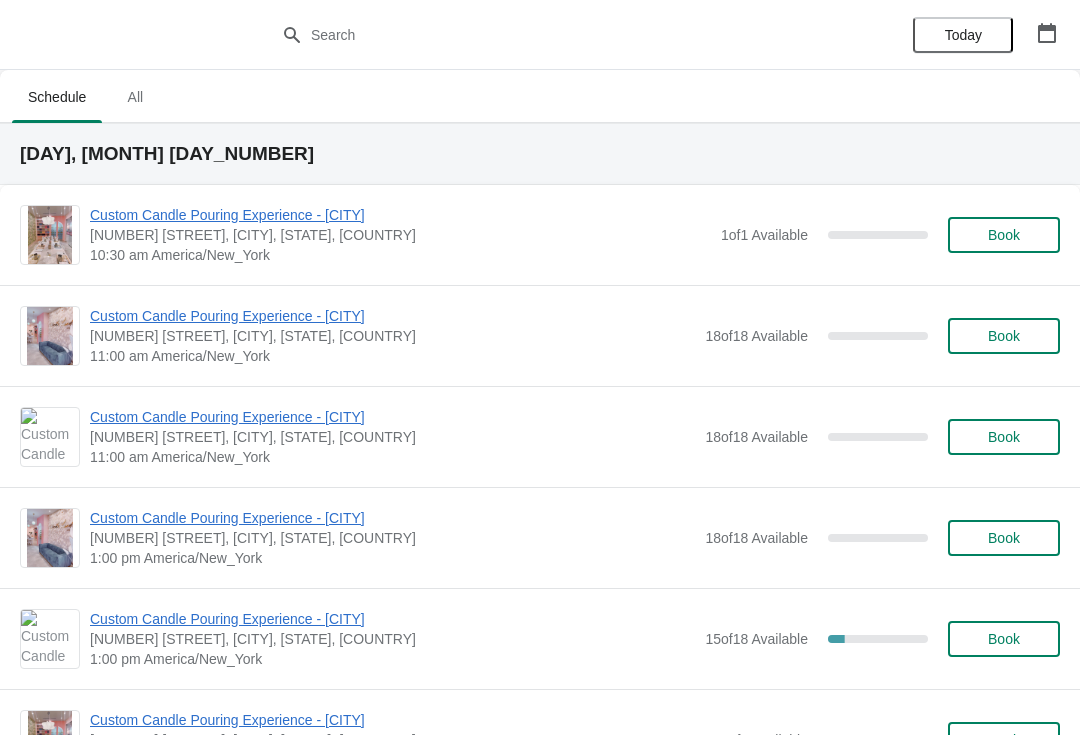 click on "Custom Candle Pouring Experience - [CITY]" at bounding box center [392, 417] 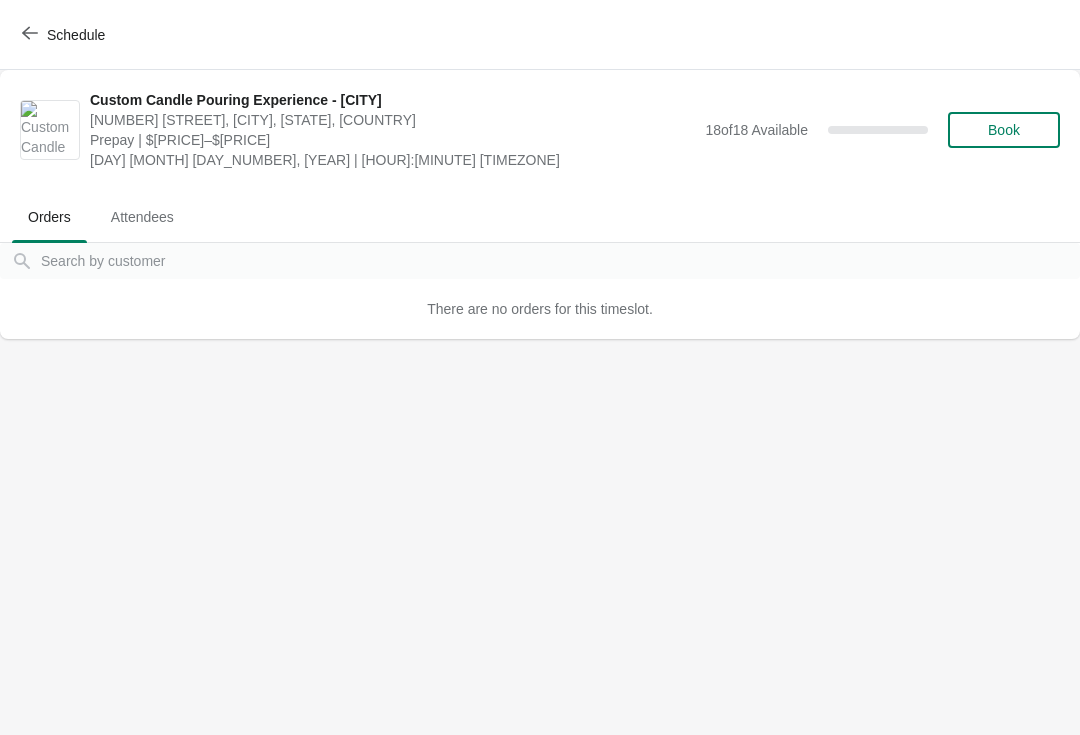 click on "Schedule" at bounding box center [76, 35] 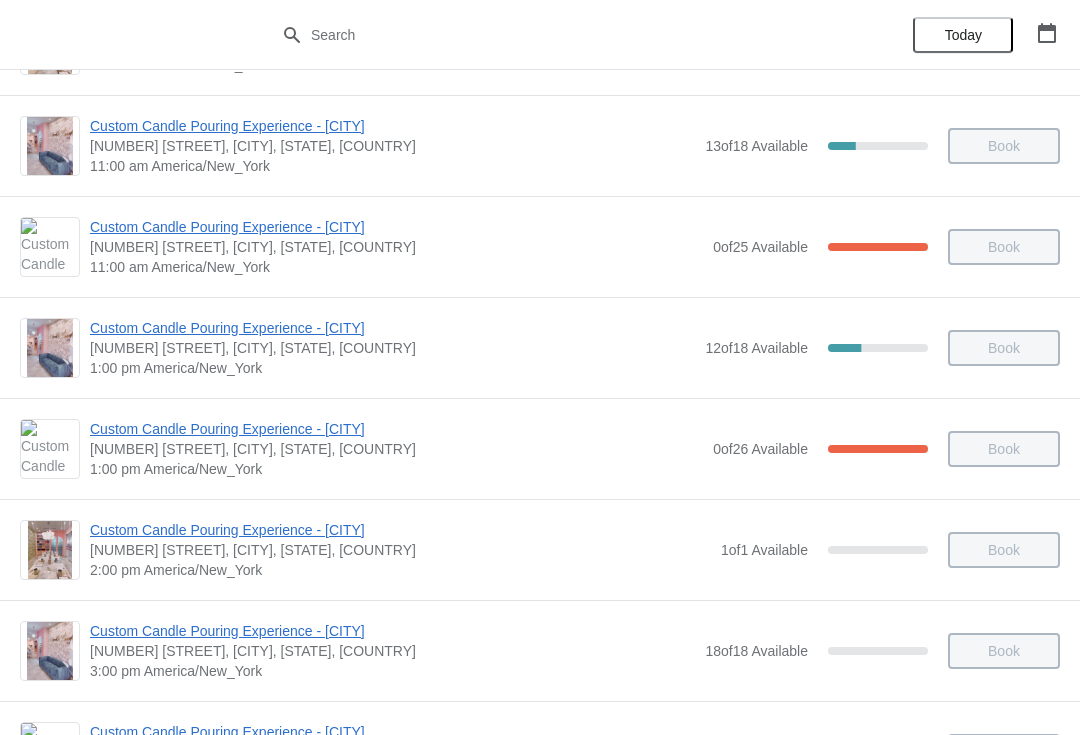 scroll, scrollTop: 201, scrollLeft: 0, axis: vertical 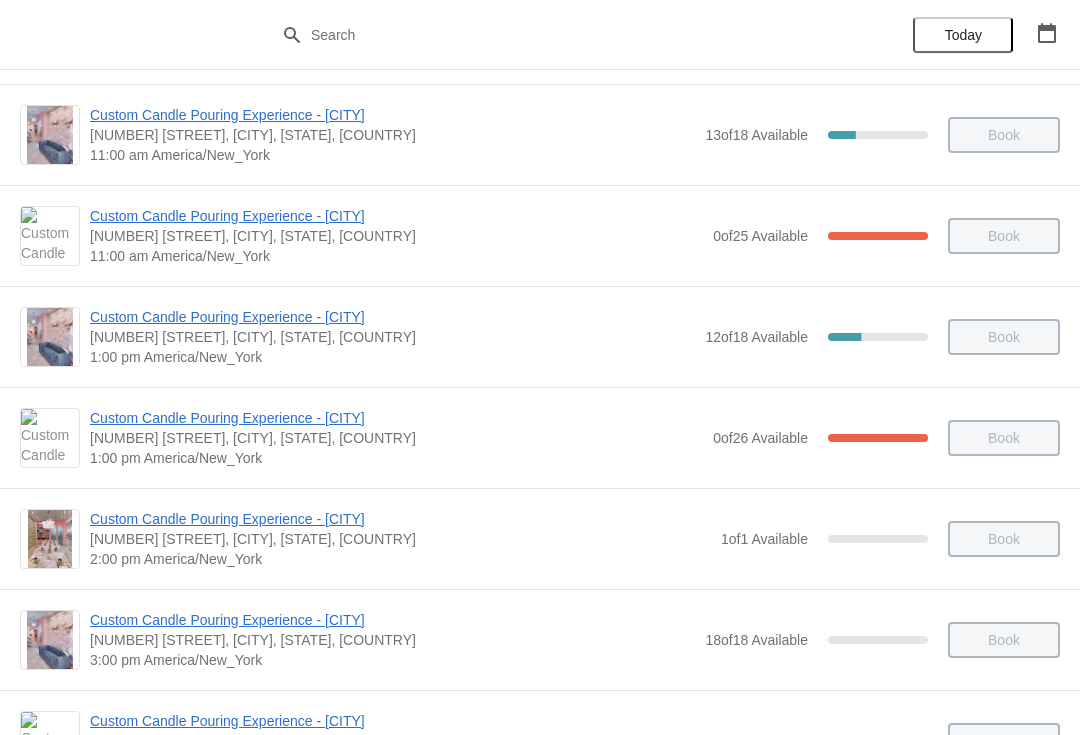 click on "[NUMBER] [STREET], [CITY], [STATE], [COUNTRY]" at bounding box center [396, 438] 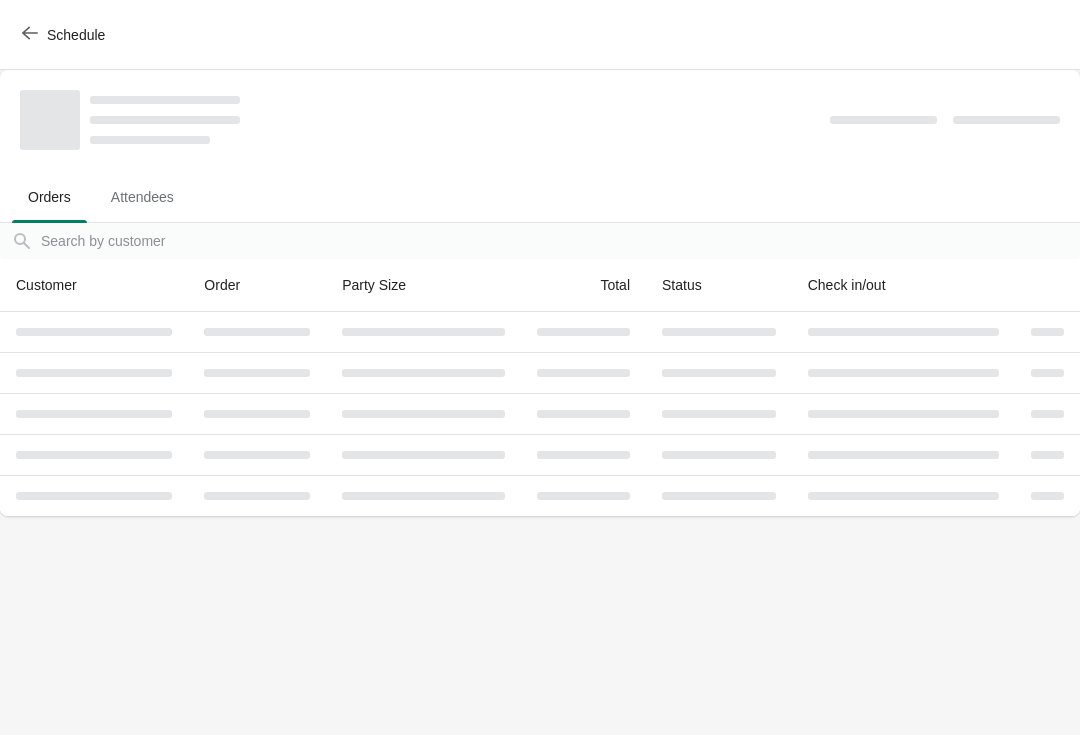 scroll, scrollTop: 0, scrollLeft: 0, axis: both 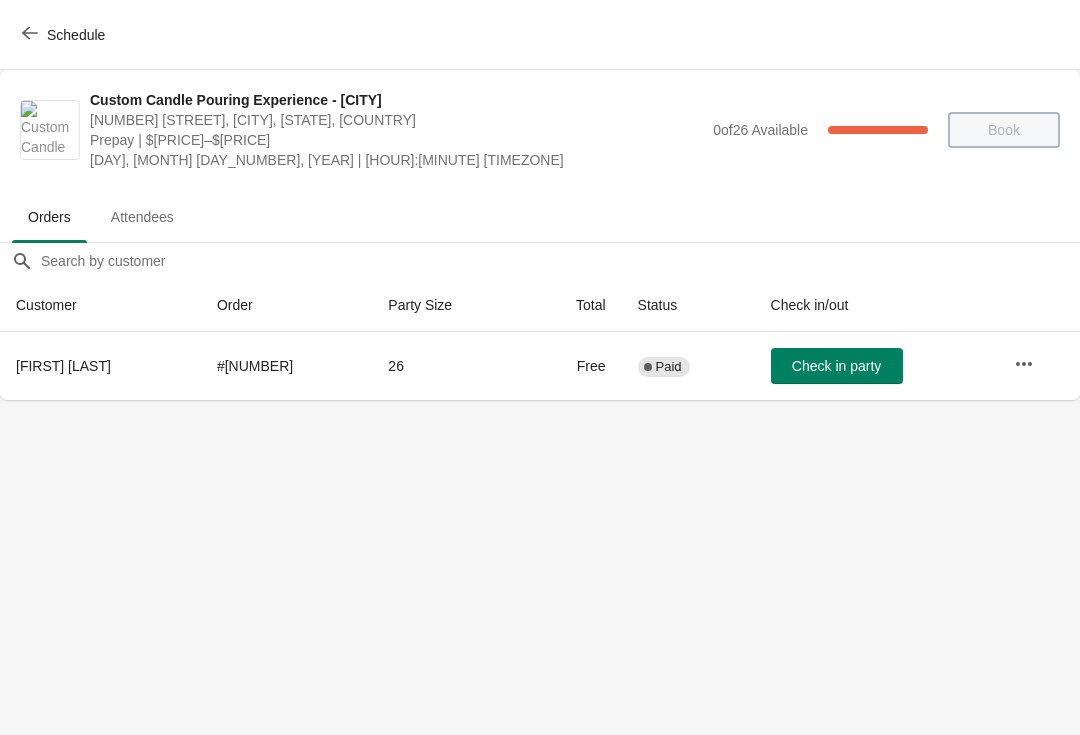 click 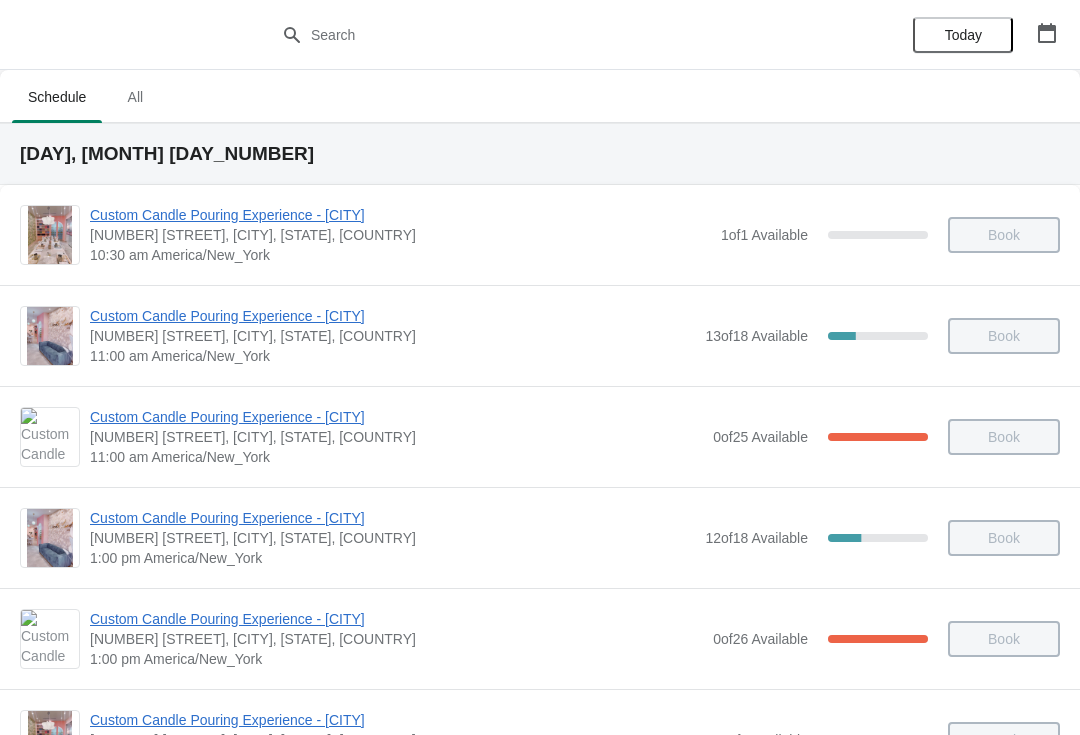 click 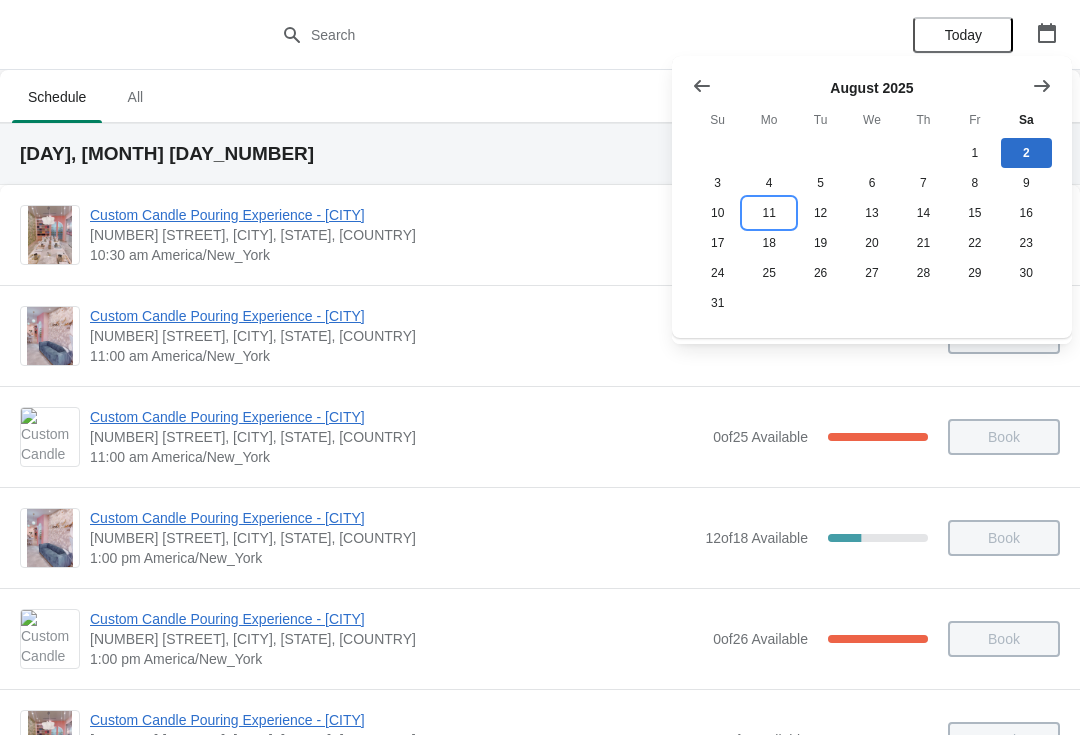 click on "11" at bounding box center (768, 213) 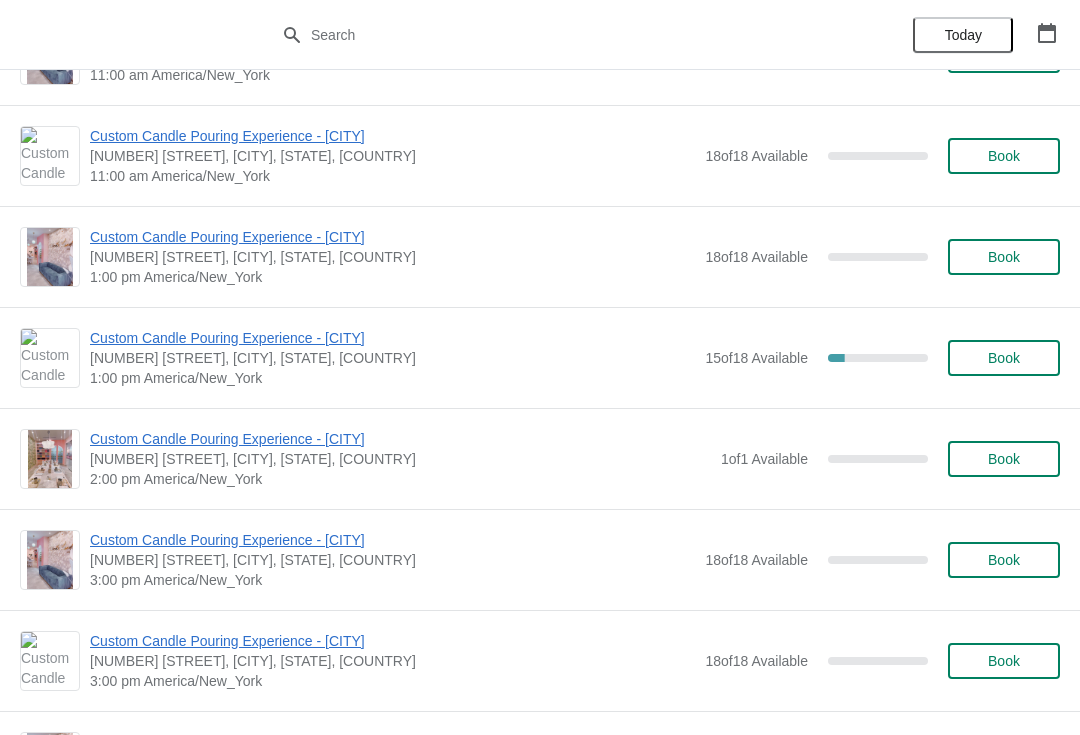scroll, scrollTop: 283, scrollLeft: 0, axis: vertical 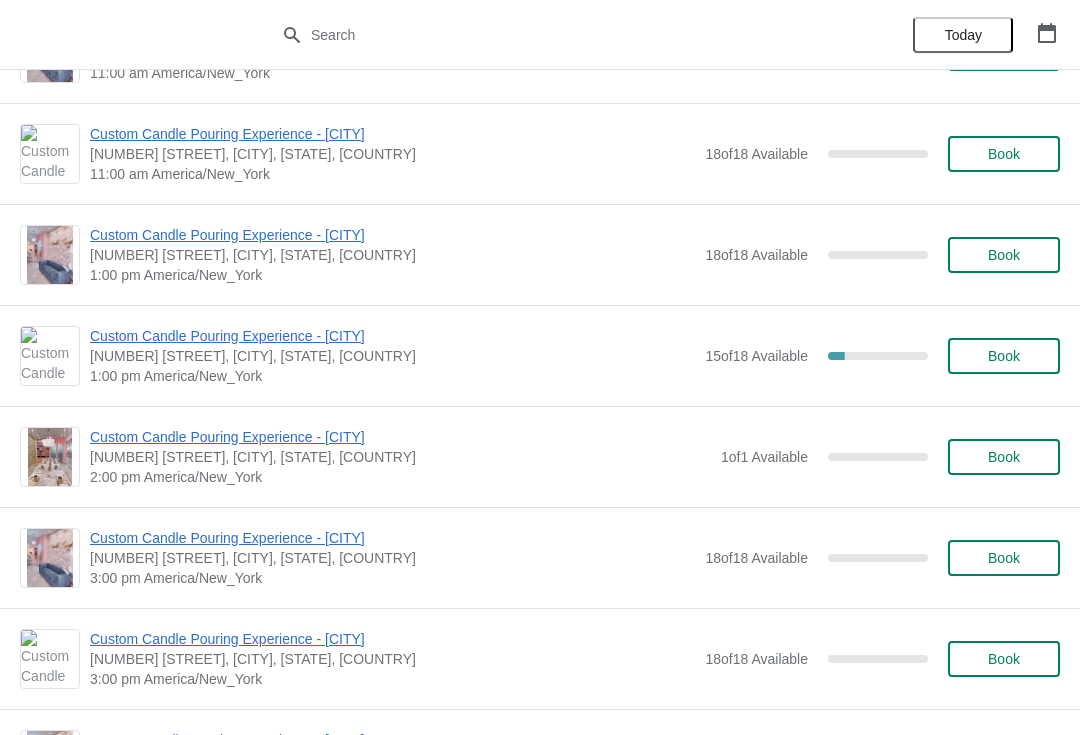 click on "Custom Candle Pouring Experience - [CITY]" at bounding box center (392, 336) 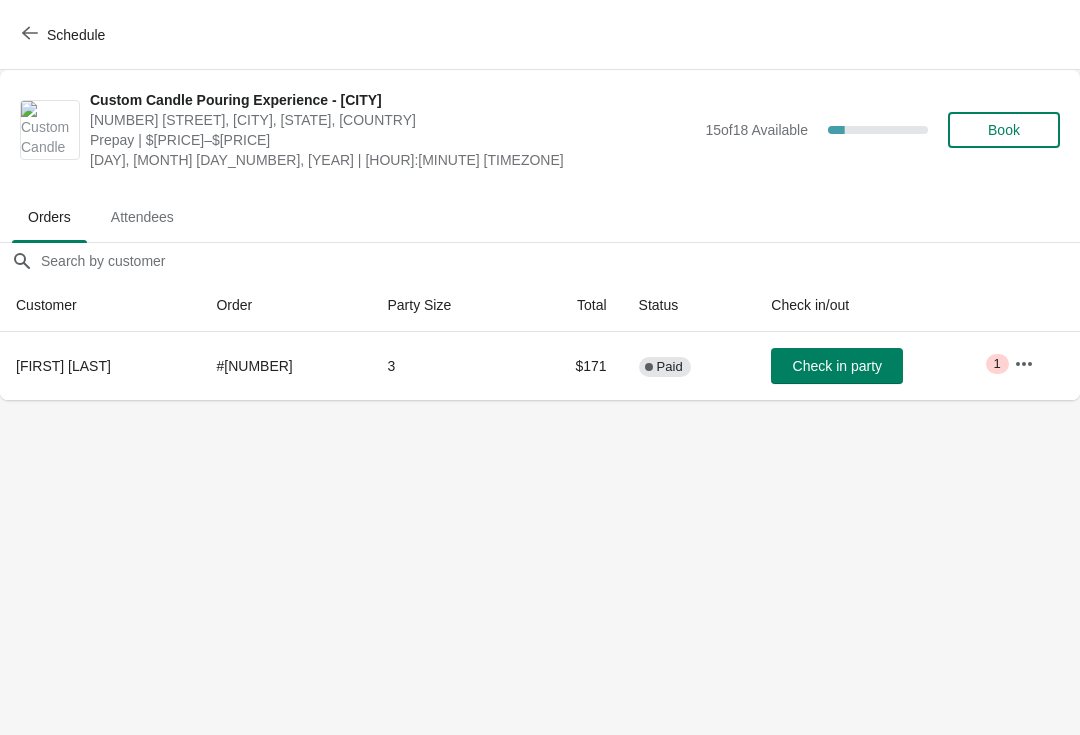 click 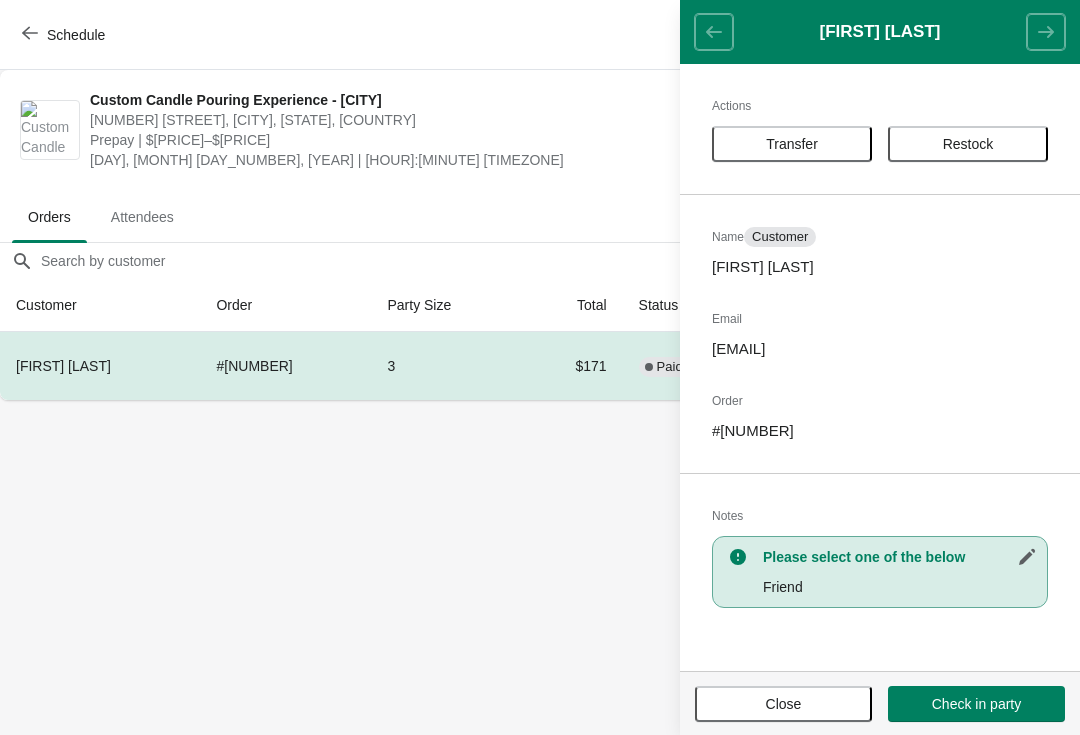 click on "Transfer" at bounding box center (792, 144) 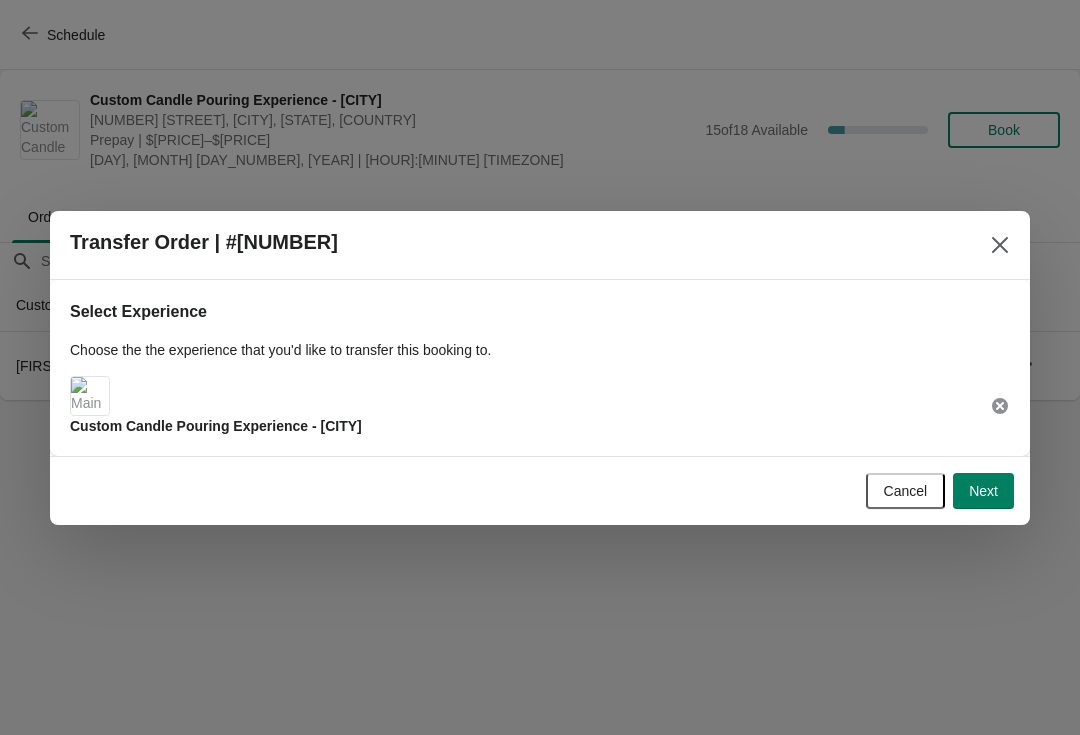 click on "Next" at bounding box center [983, 491] 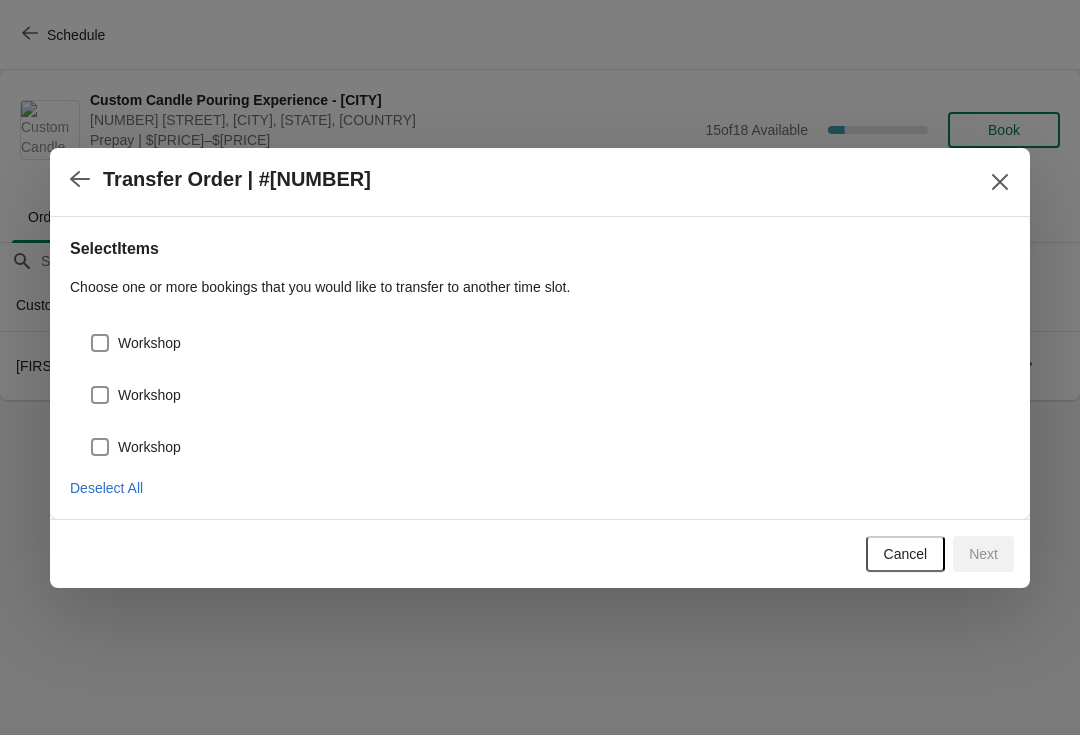 click at bounding box center (100, 343) 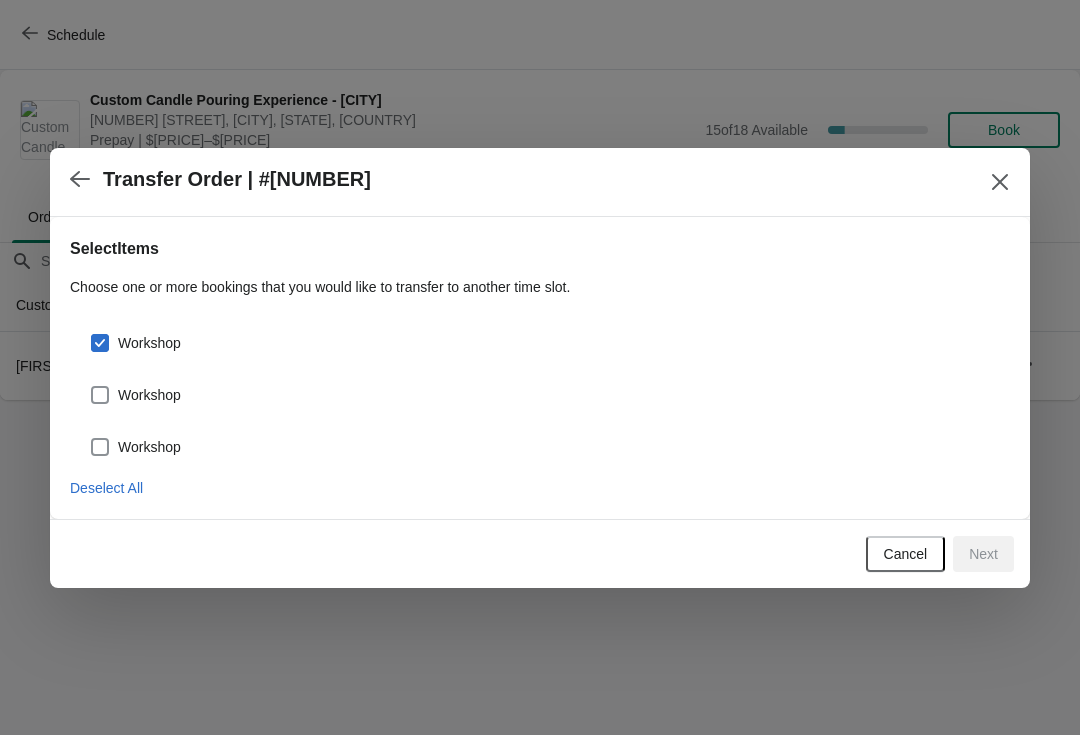 checkbox on "true" 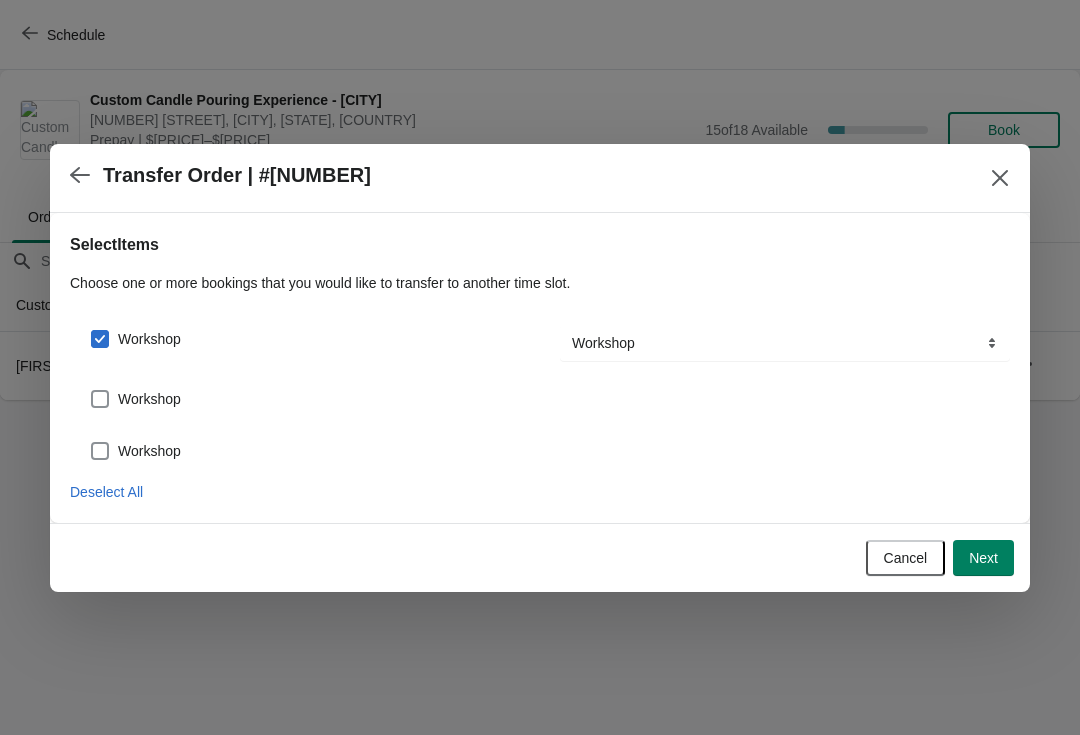 click on "Workshop" at bounding box center (540, 391) 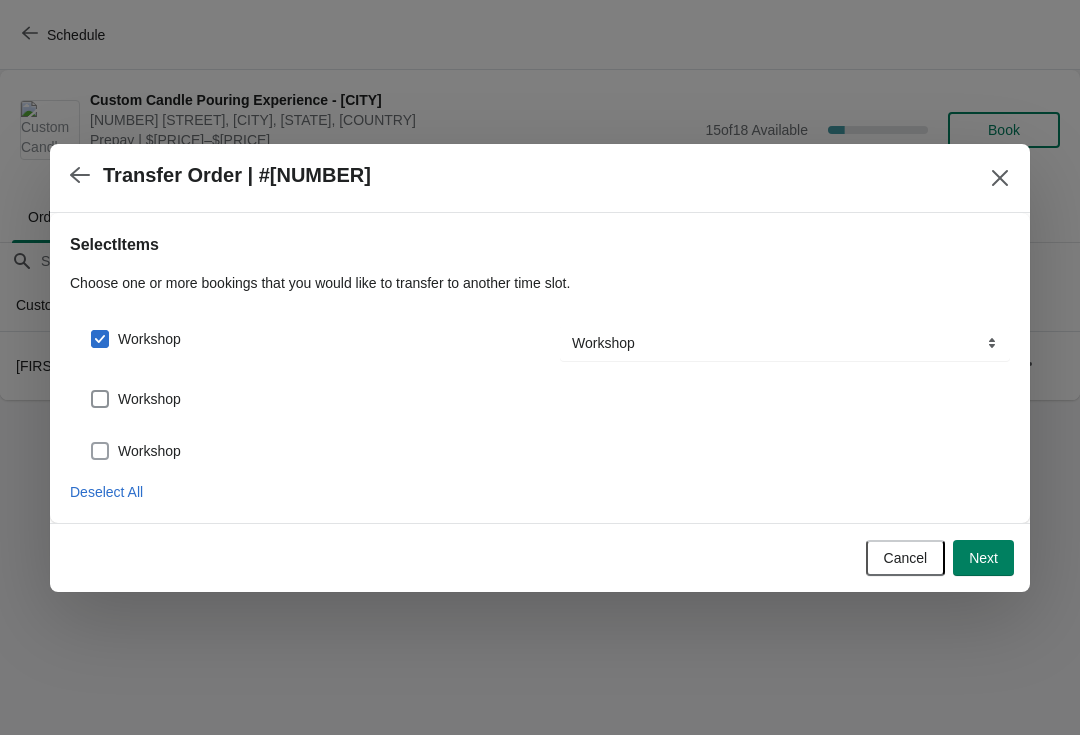 click on "Workshop" at bounding box center [149, 451] 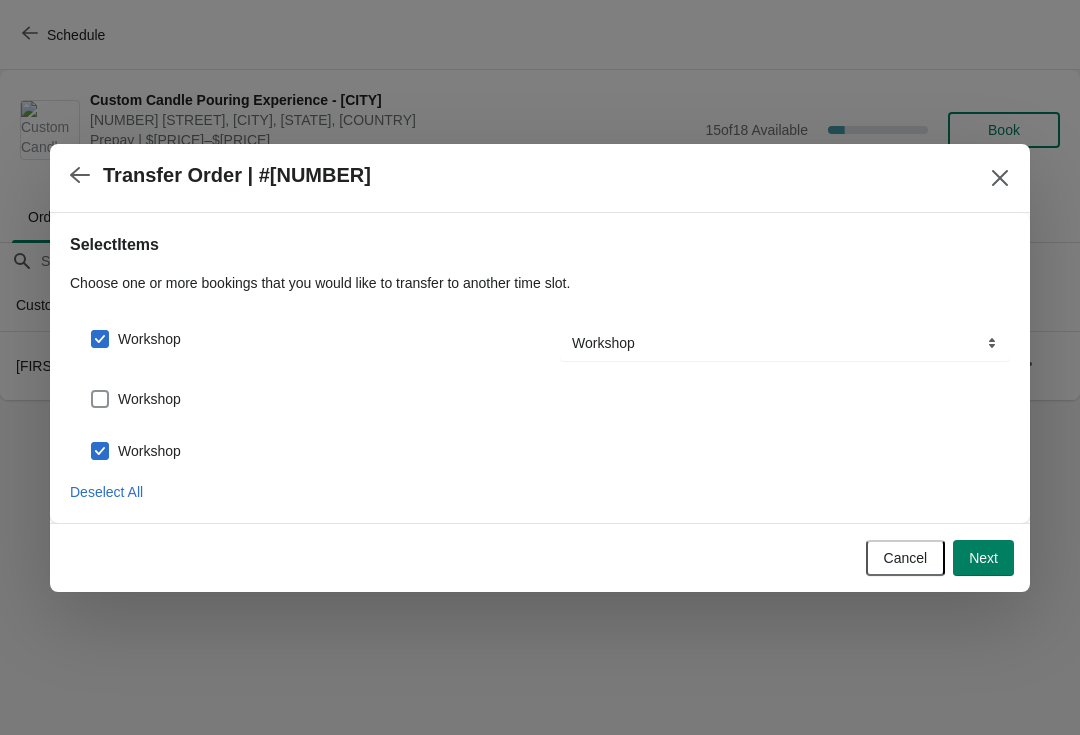 checkbox on "true" 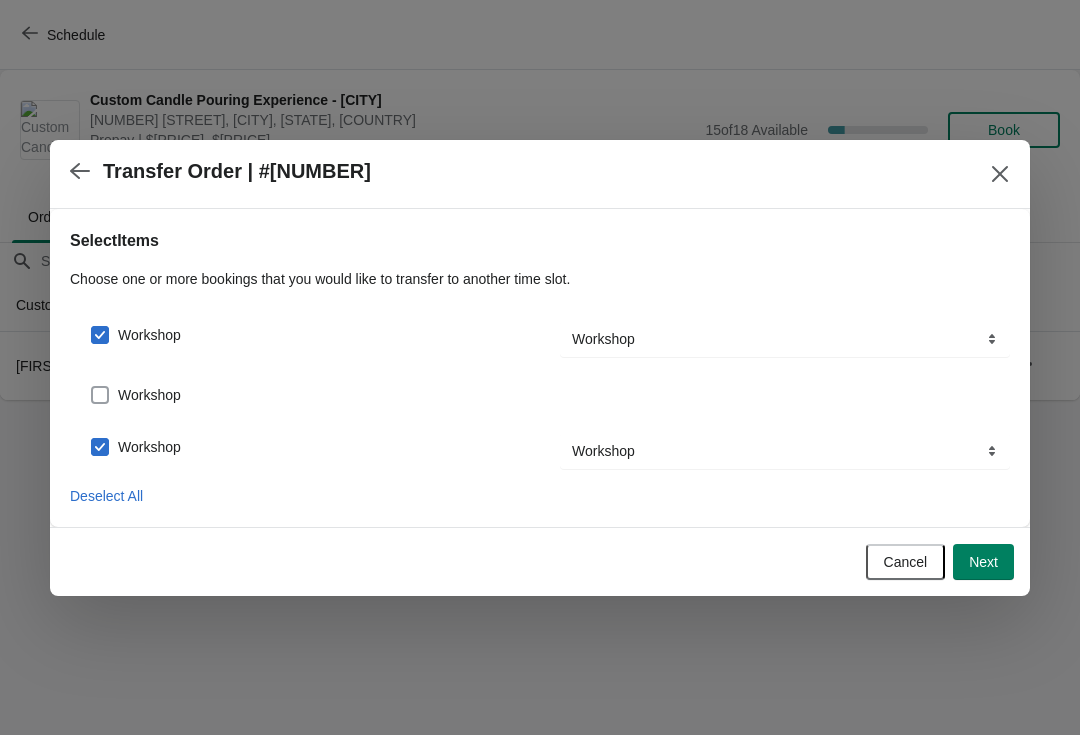 click at bounding box center (100, 395) 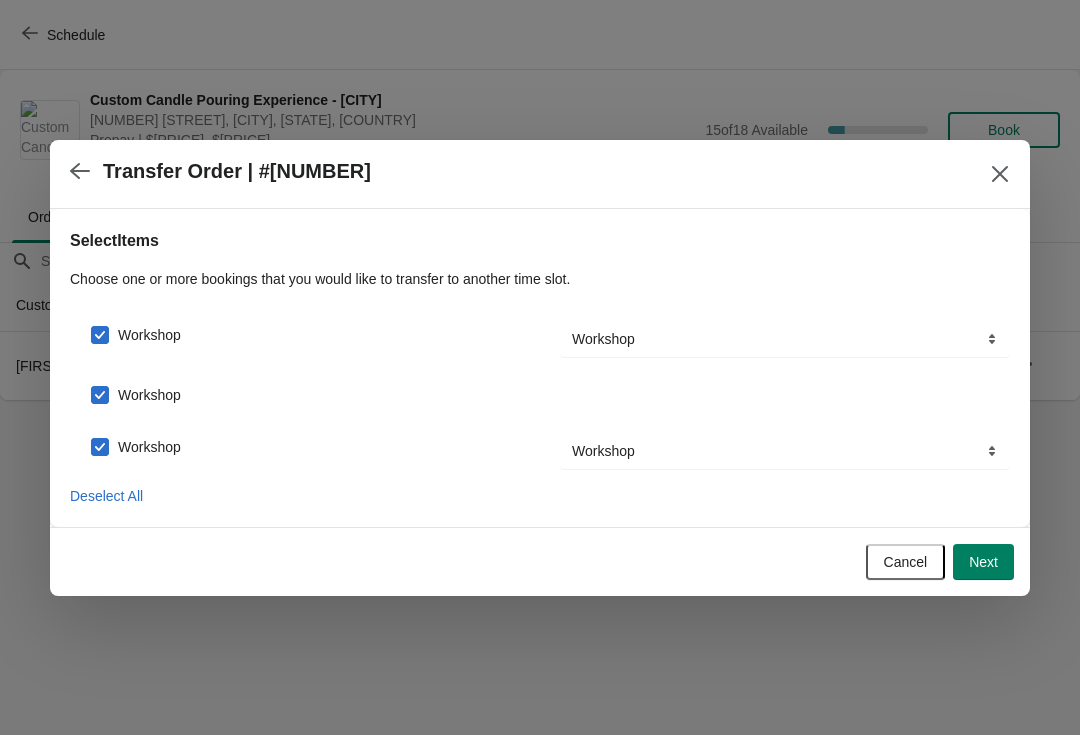 checkbox on "true" 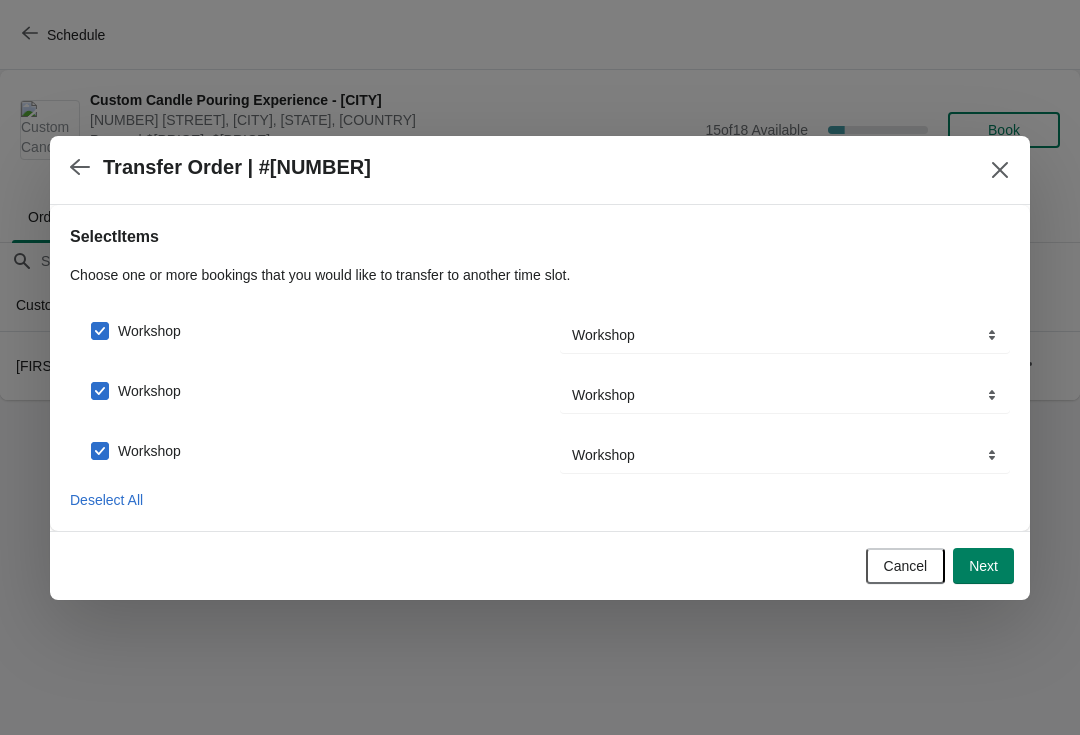 click on "Next" at bounding box center (983, 566) 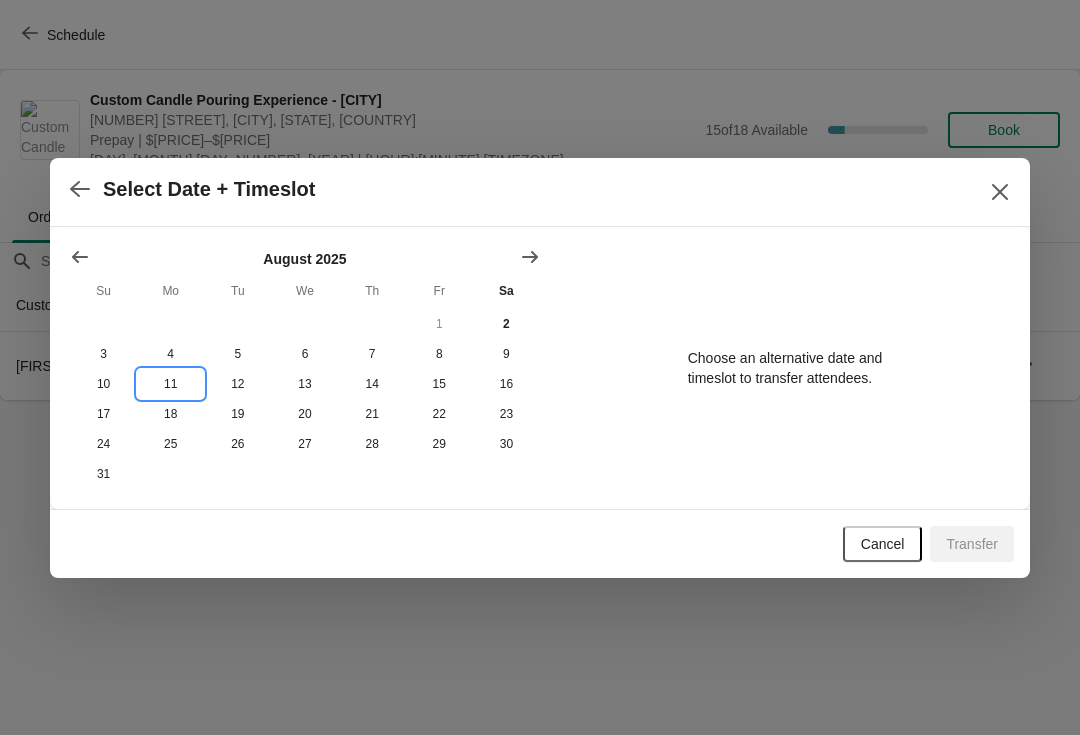 click on "11" at bounding box center (170, 384) 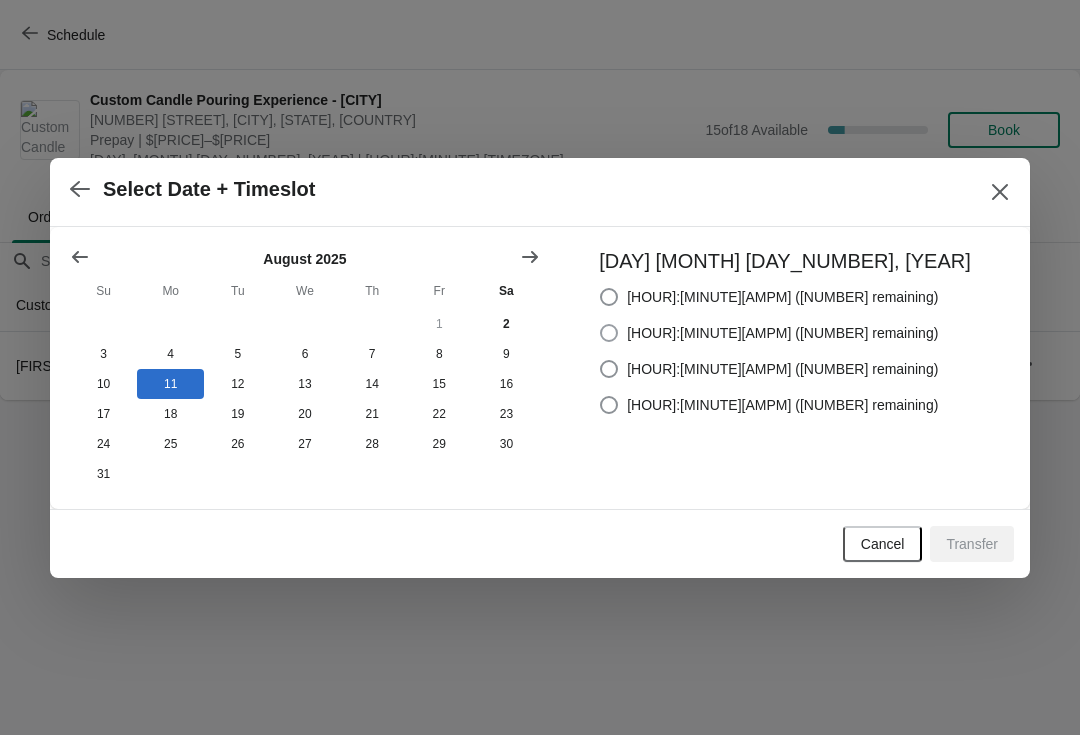 click on "[HOUR]:[MINUTE][AMPM] ([NUMBER] remaining)" at bounding box center (782, 333) 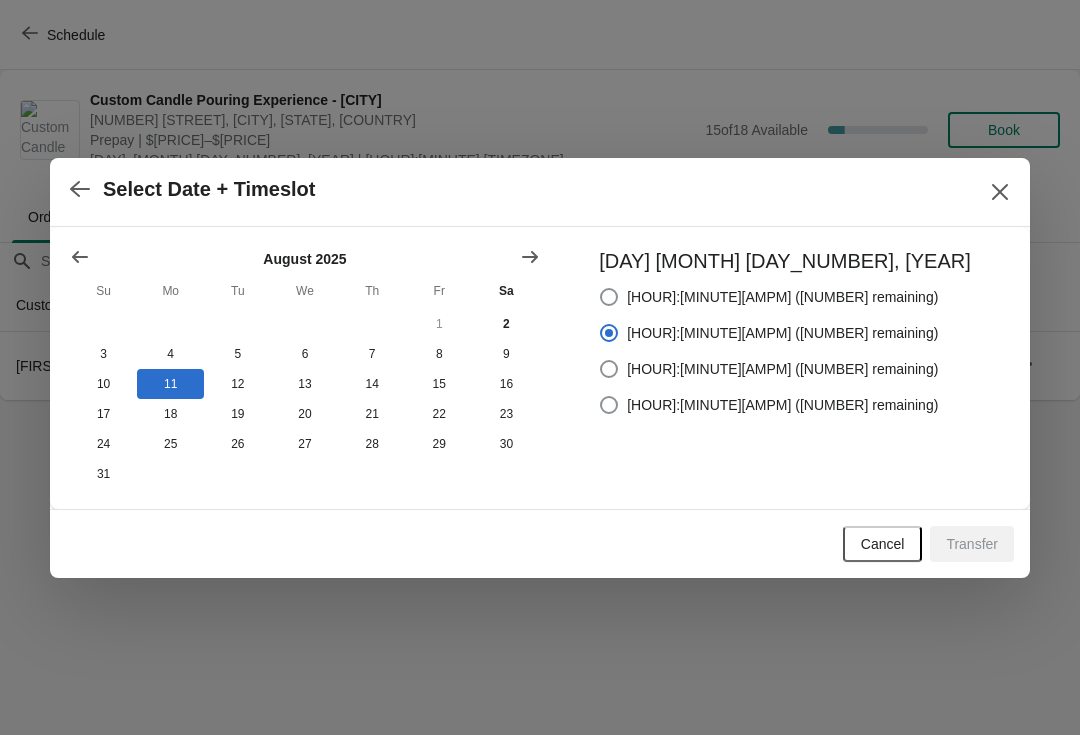 radio on "true" 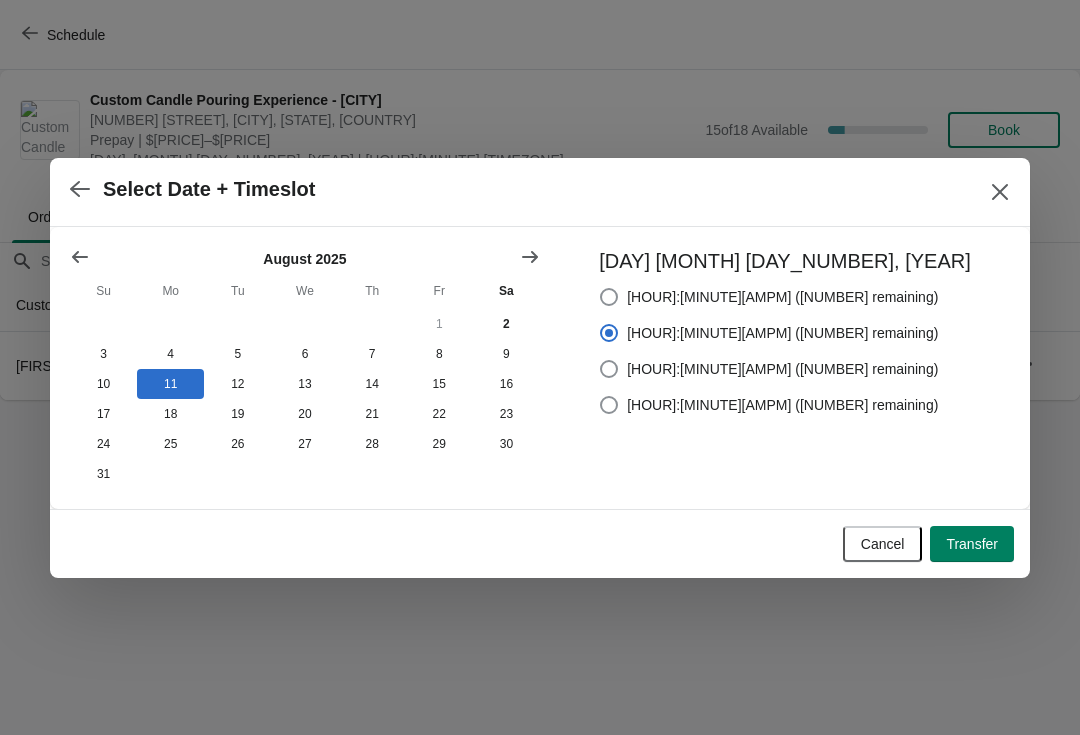 click on "Transfer" at bounding box center (972, 544) 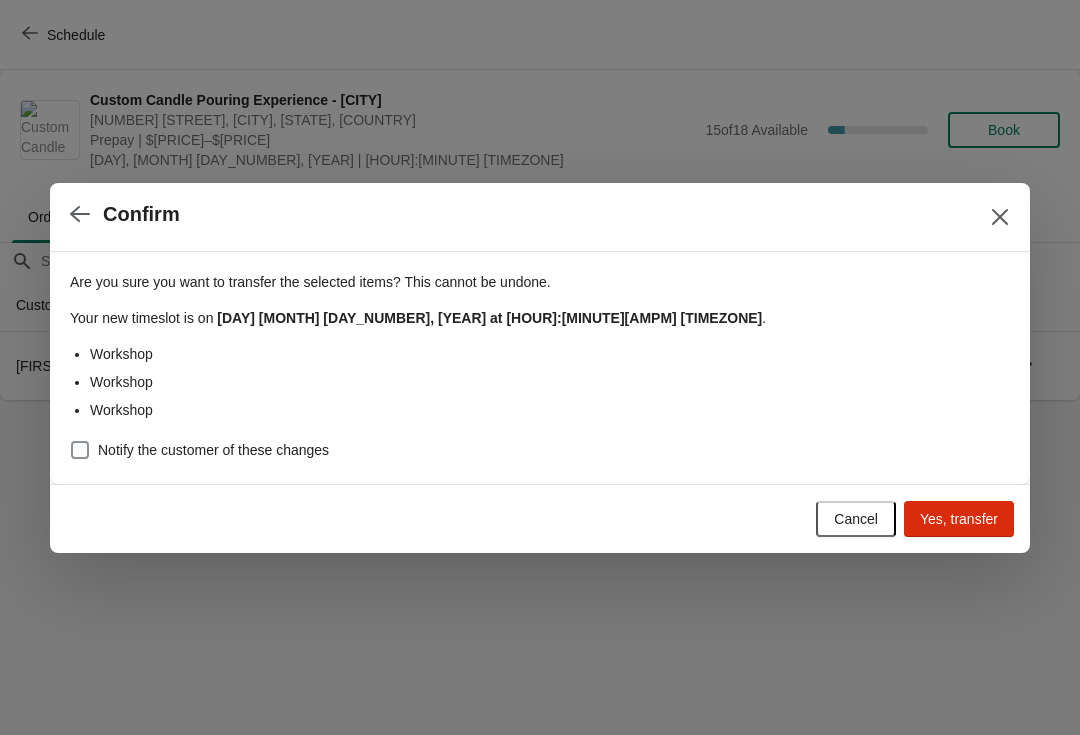 click on "Notify the customer of these changes" at bounding box center [213, 450] 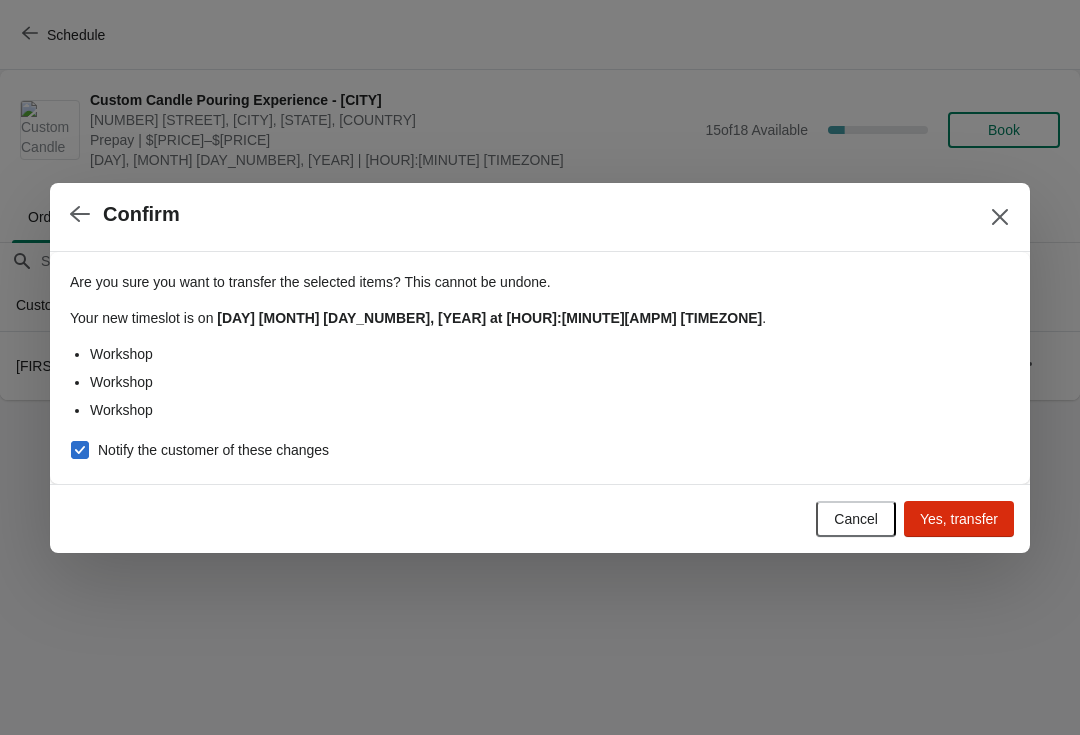 checkbox on "true" 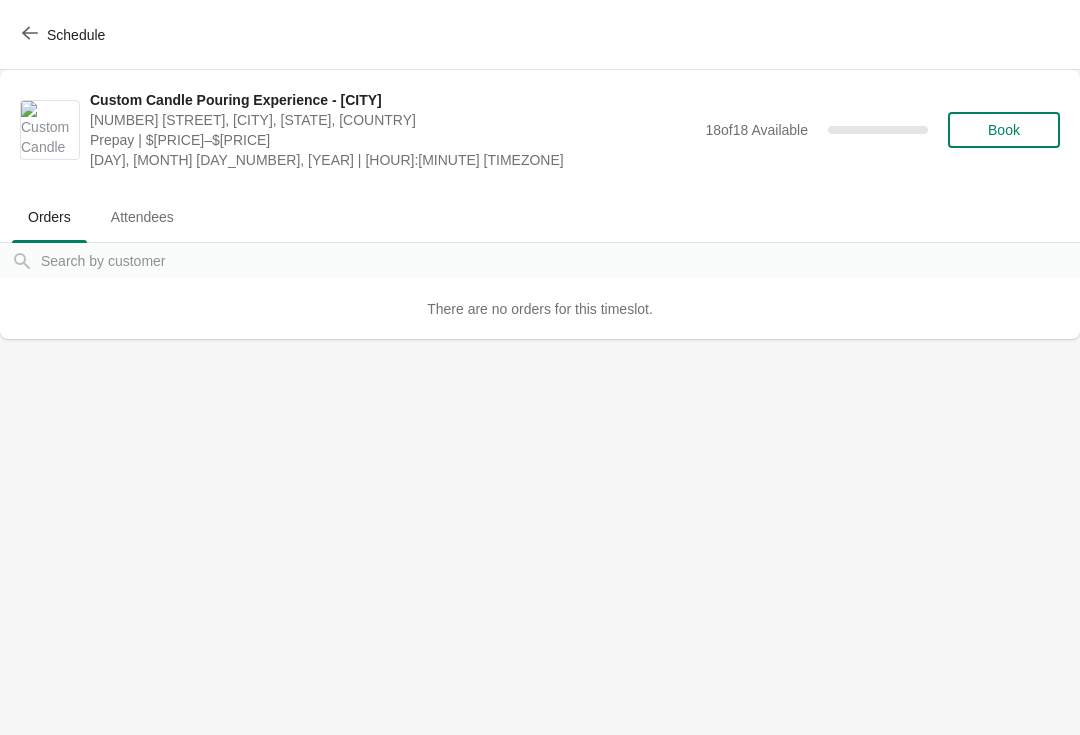 click on "Schedule" at bounding box center [65, 35] 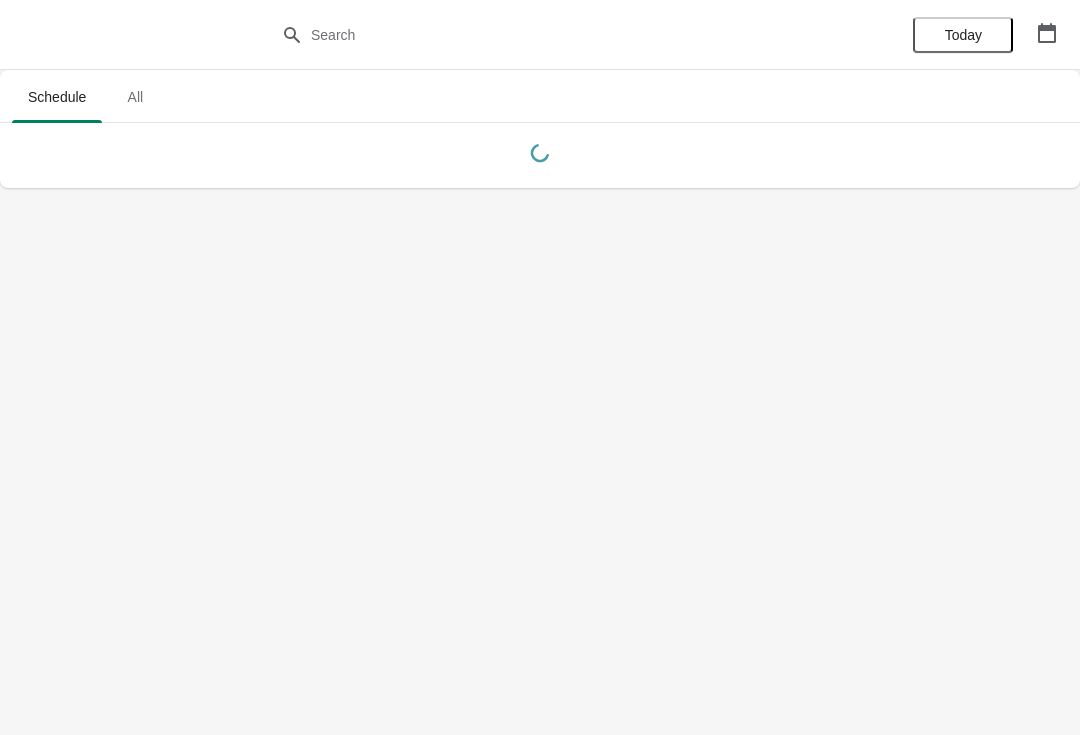 click on "Today" at bounding box center [963, 35] 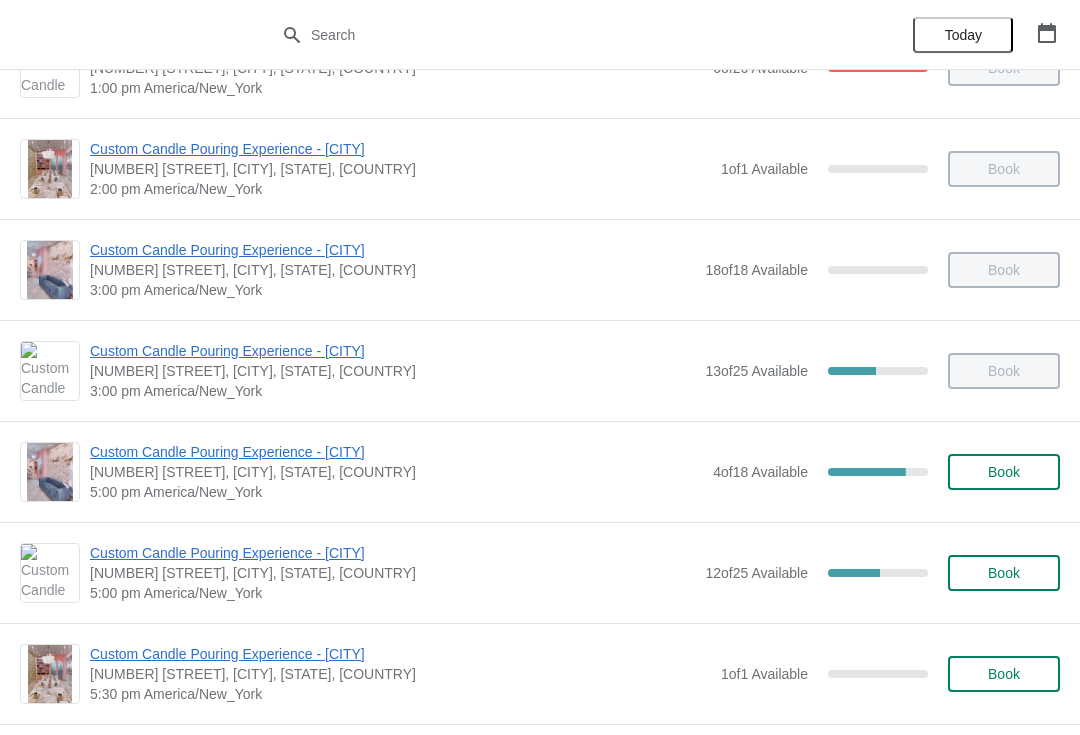 scroll, scrollTop: 586, scrollLeft: 0, axis: vertical 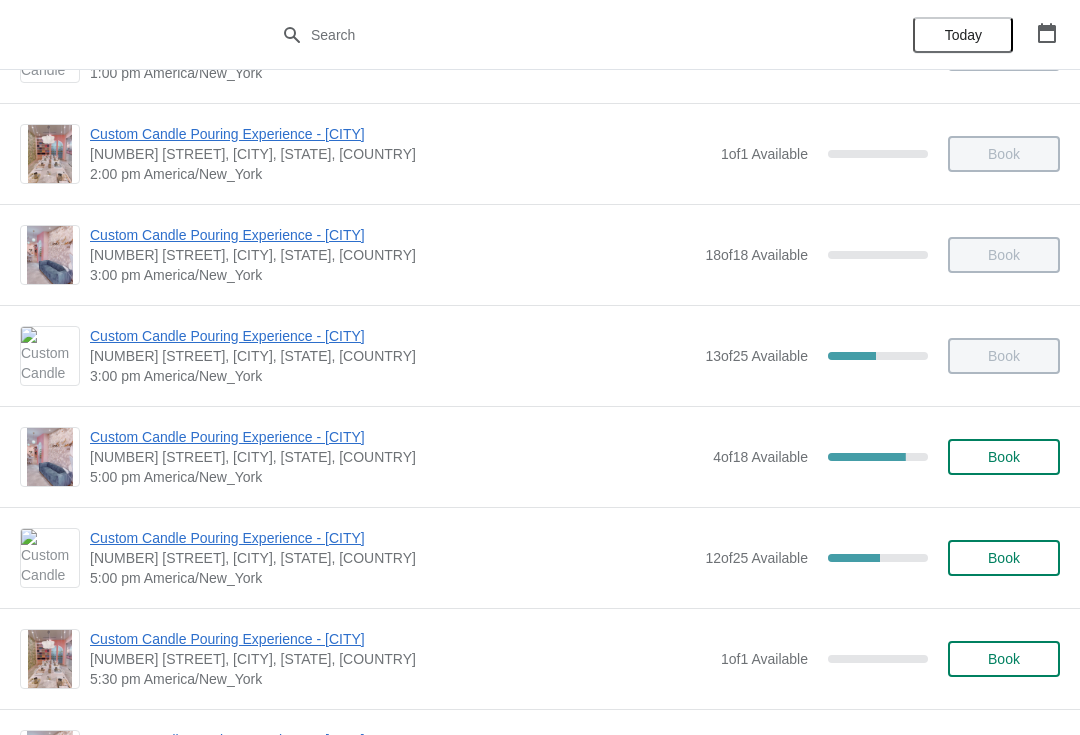 click on "Custom Candle Pouring Experience - [CITY]" at bounding box center [392, 538] 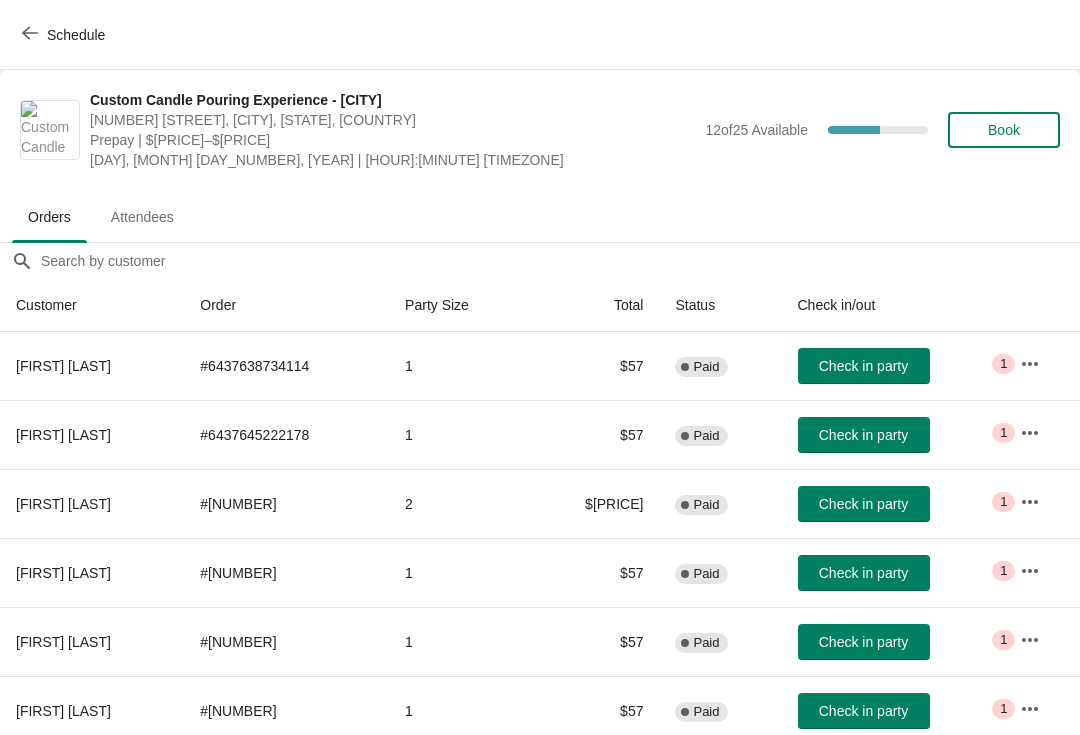 scroll, scrollTop: 0, scrollLeft: 0, axis: both 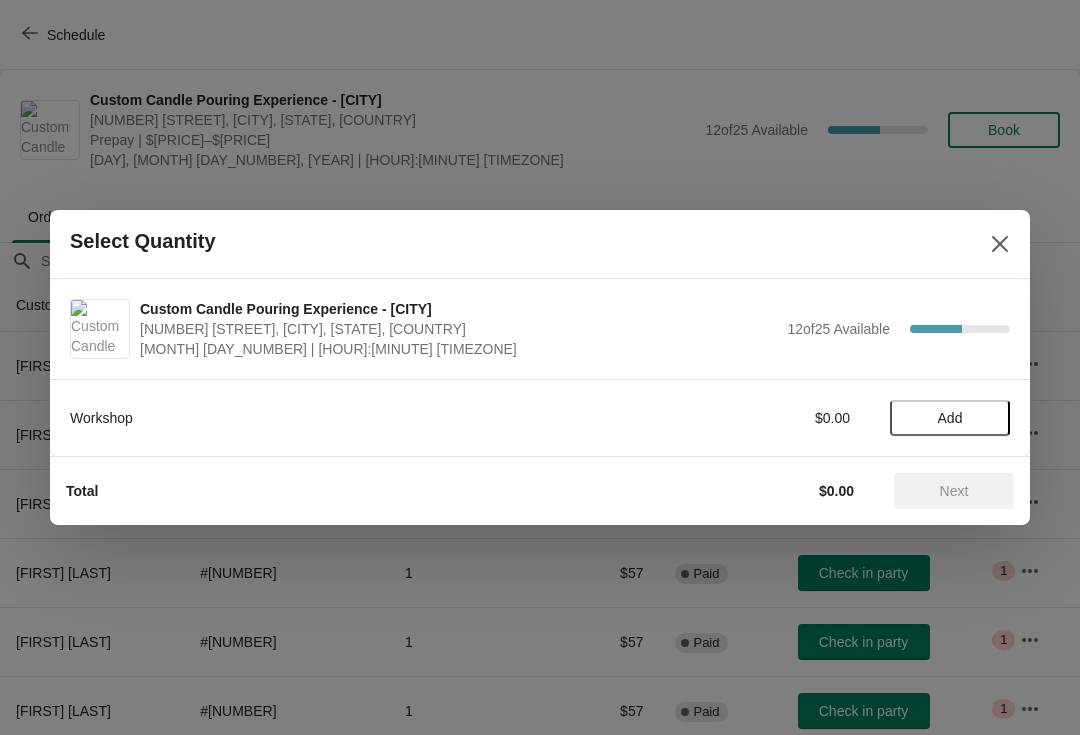 click at bounding box center (1000, 244) 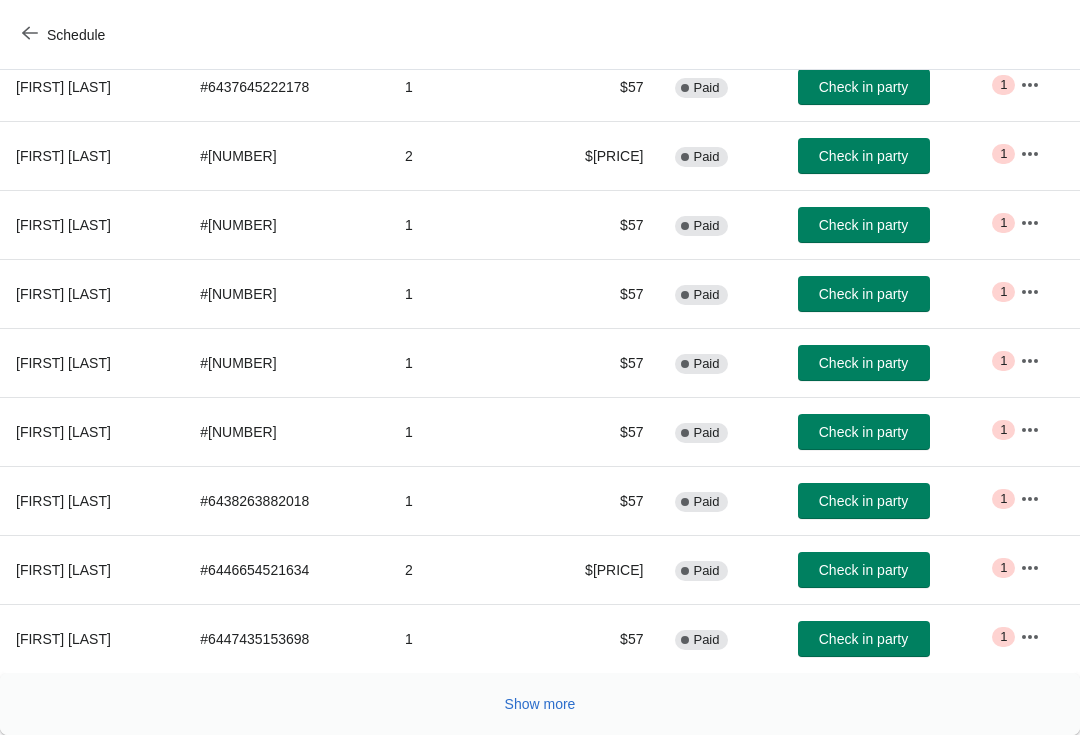 scroll, scrollTop: 348, scrollLeft: 0, axis: vertical 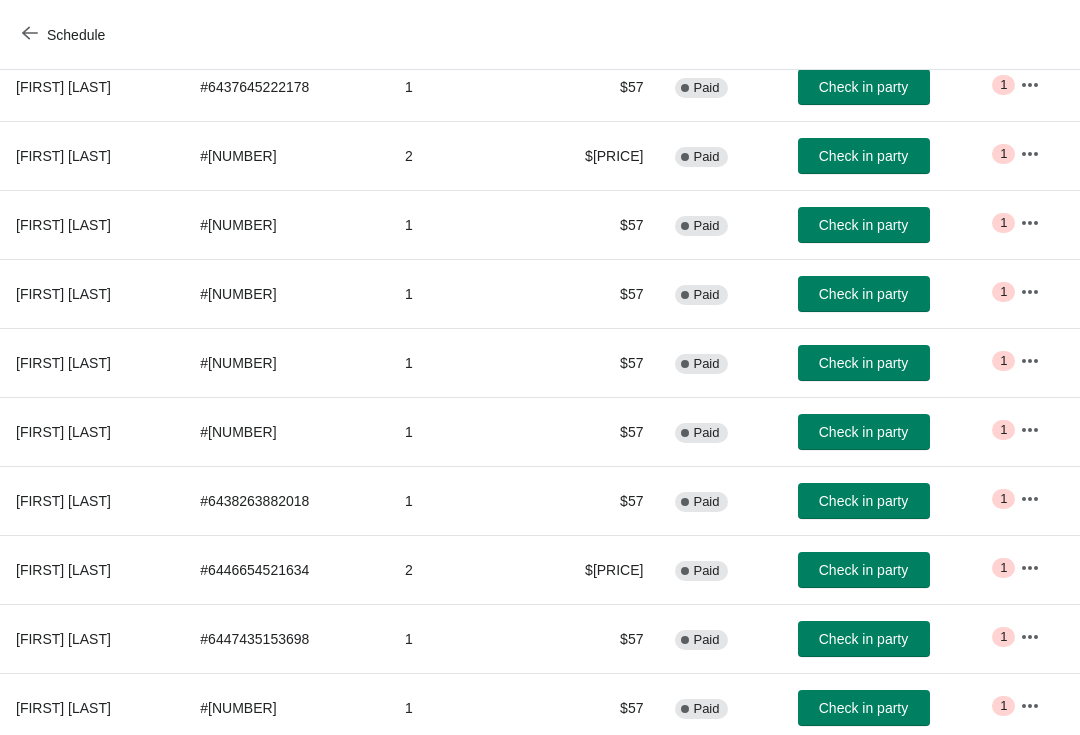 click on "1" at bounding box center [458, 707] 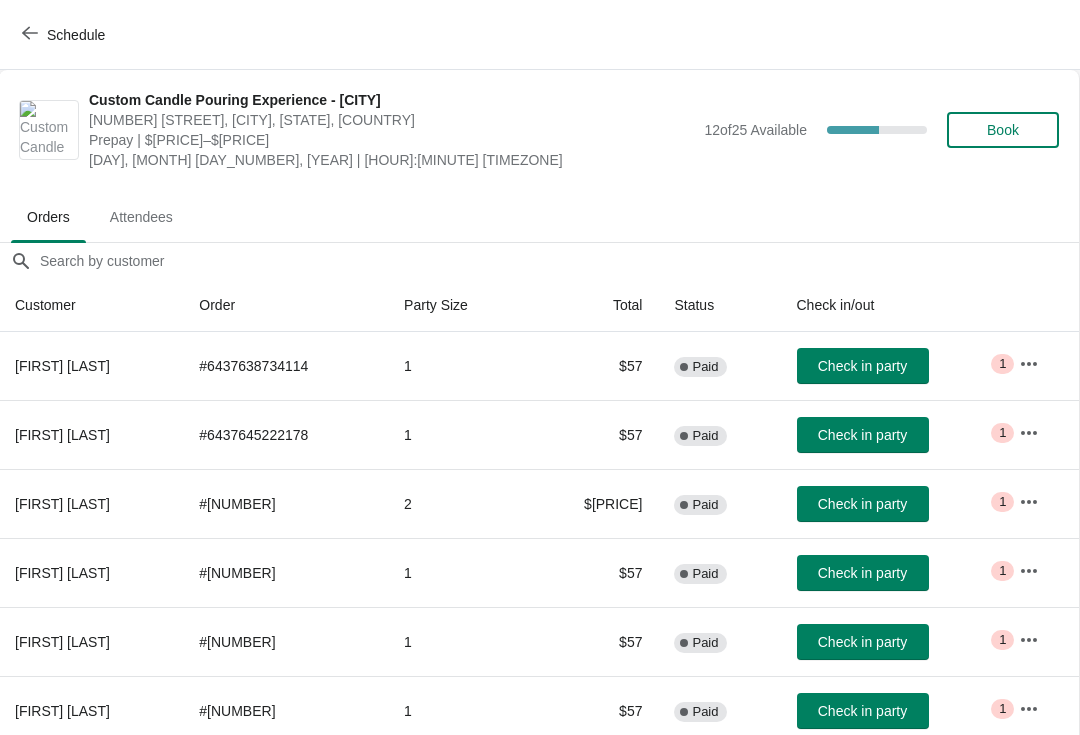 scroll, scrollTop: 0, scrollLeft: 1, axis: horizontal 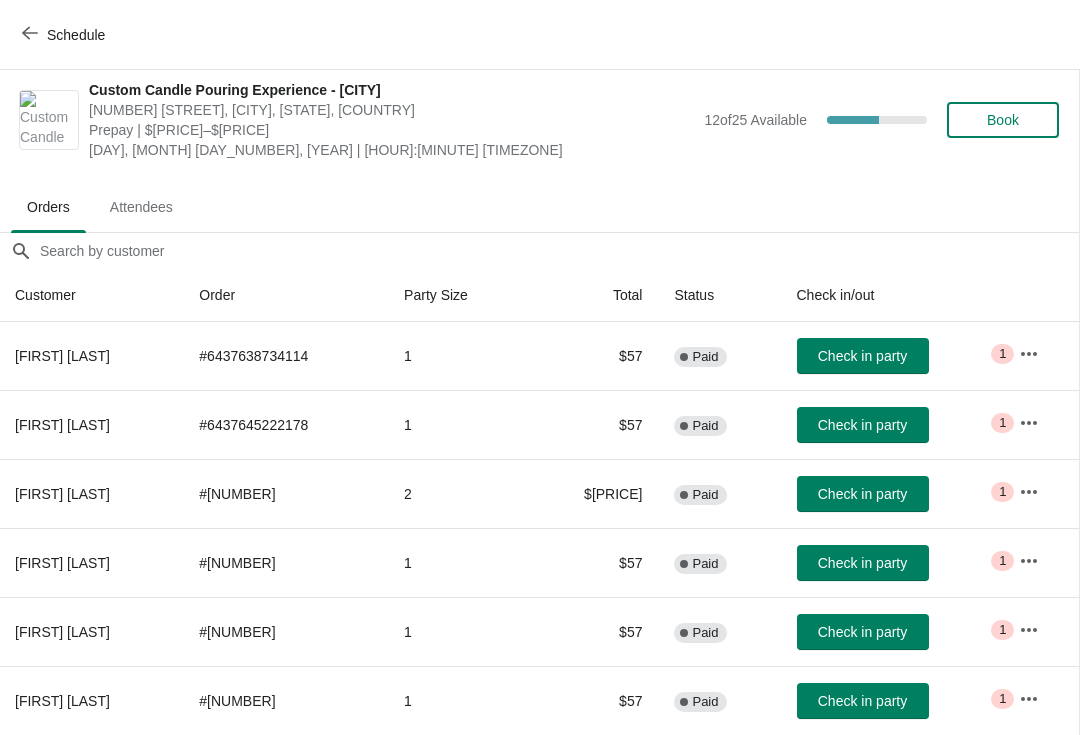 click on "Book" at bounding box center (1003, 120) 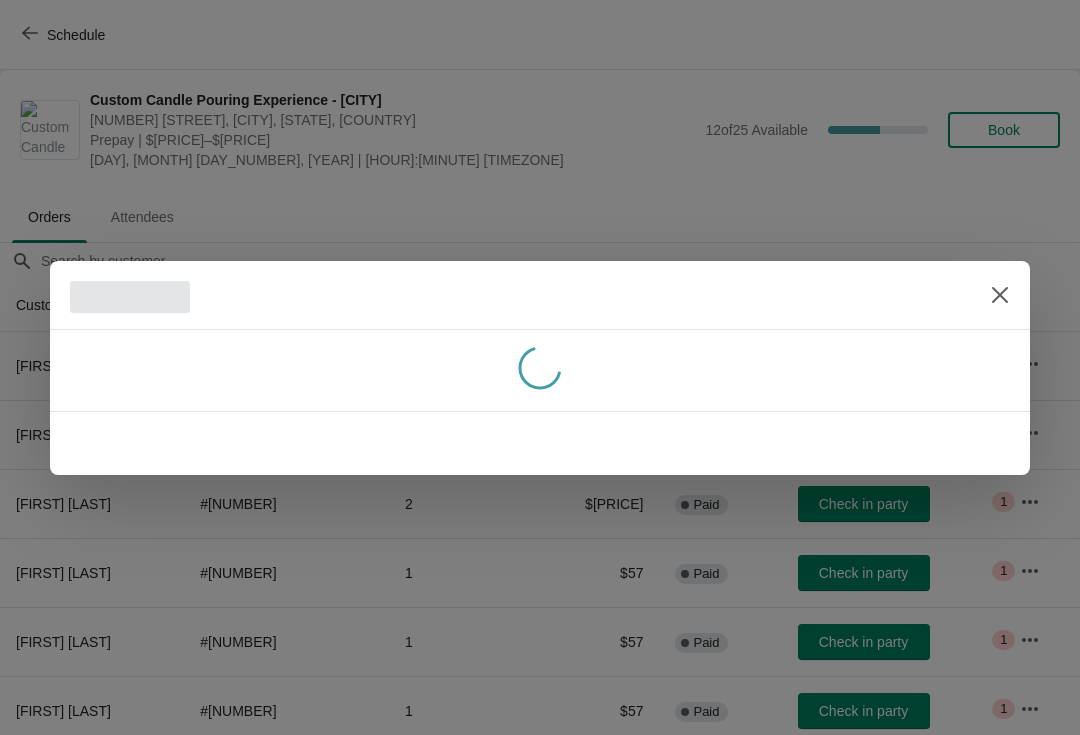 scroll, scrollTop: 0, scrollLeft: 0, axis: both 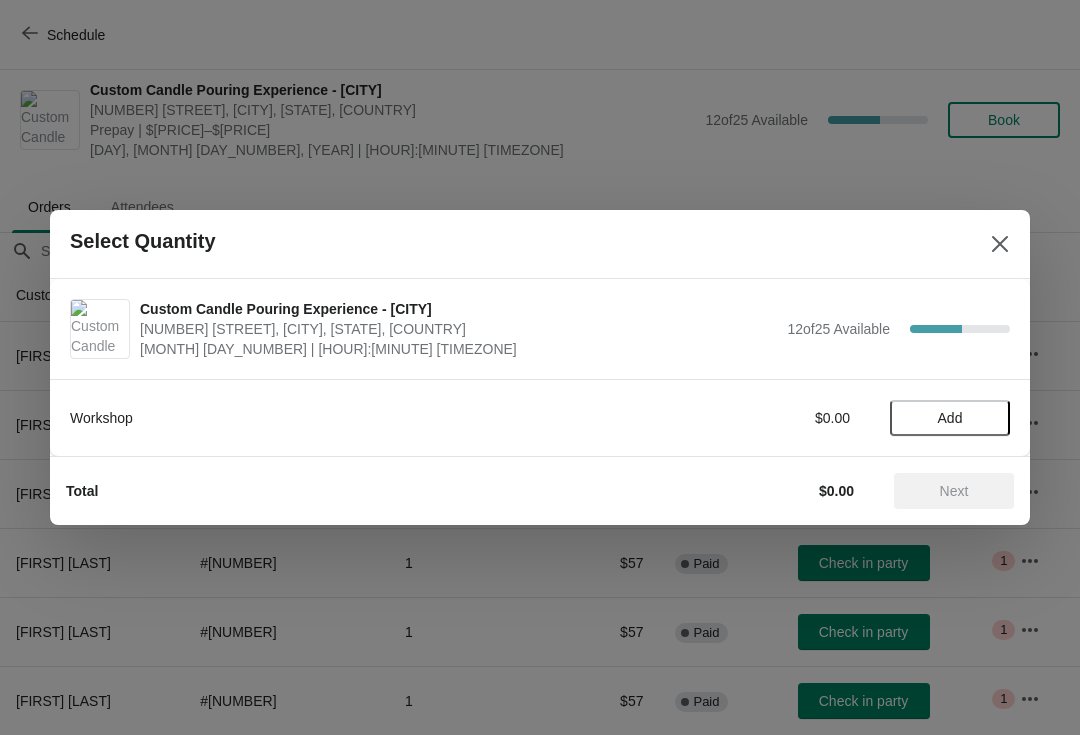 click on "Add" at bounding box center [950, 418] 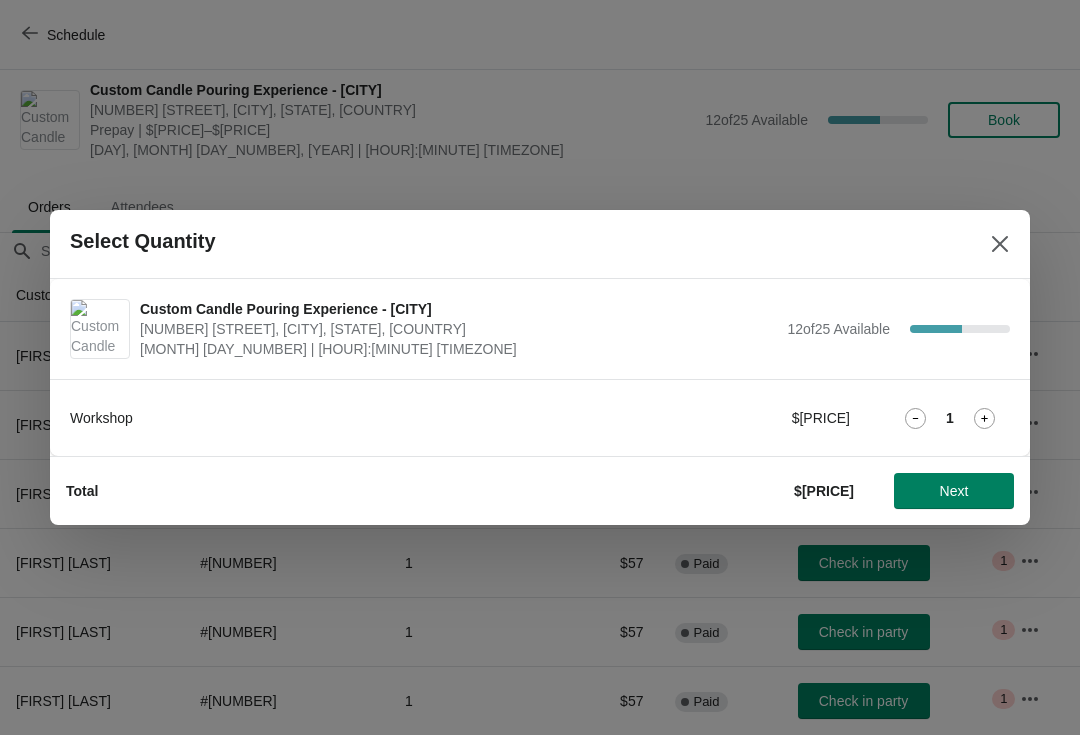 click on "Workshop $[PRICE] [NUMBER]" at bounding box center [540, 418] 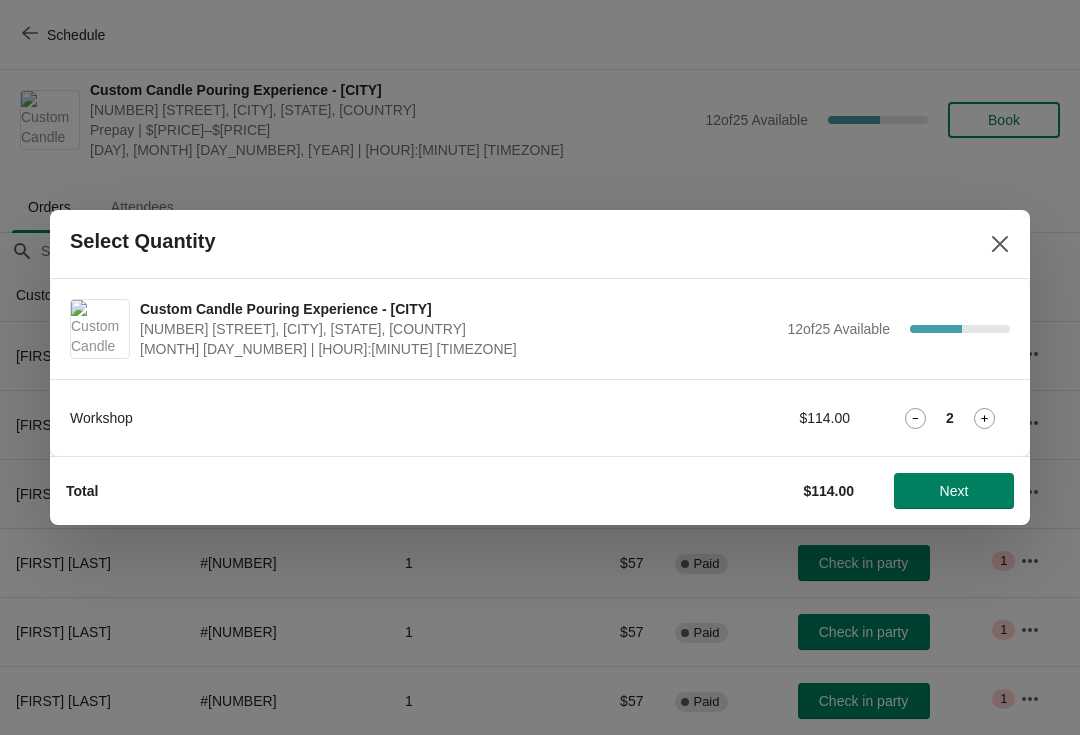 click 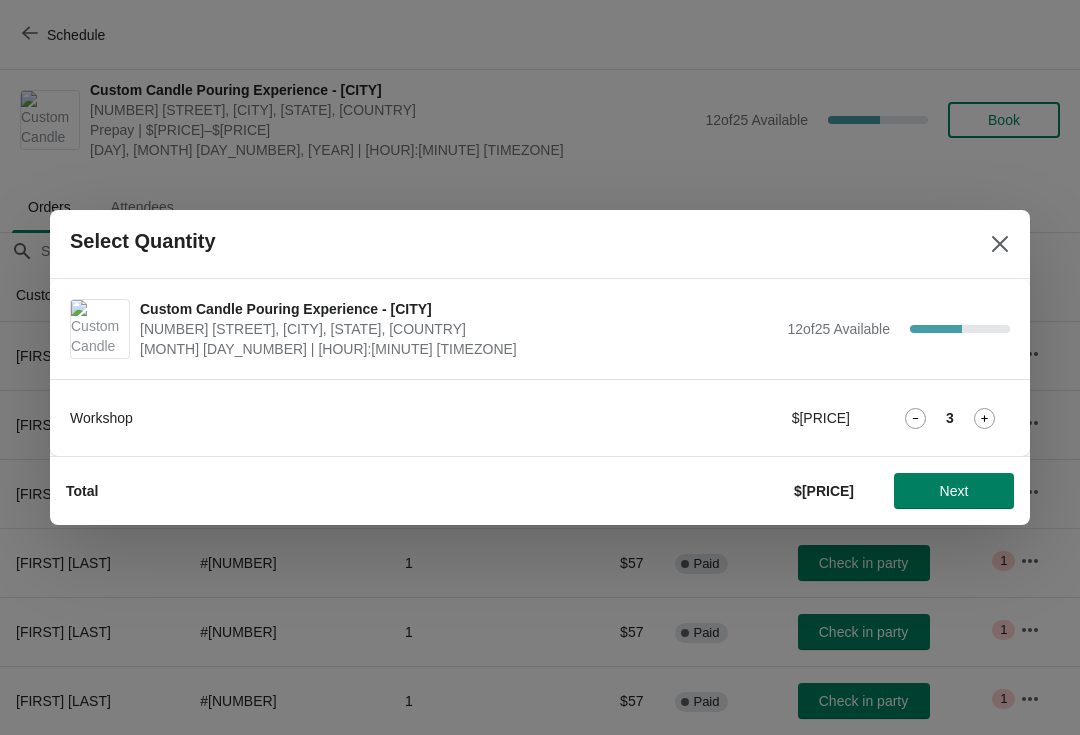 click on "Next" at bounding box center [954, 491] 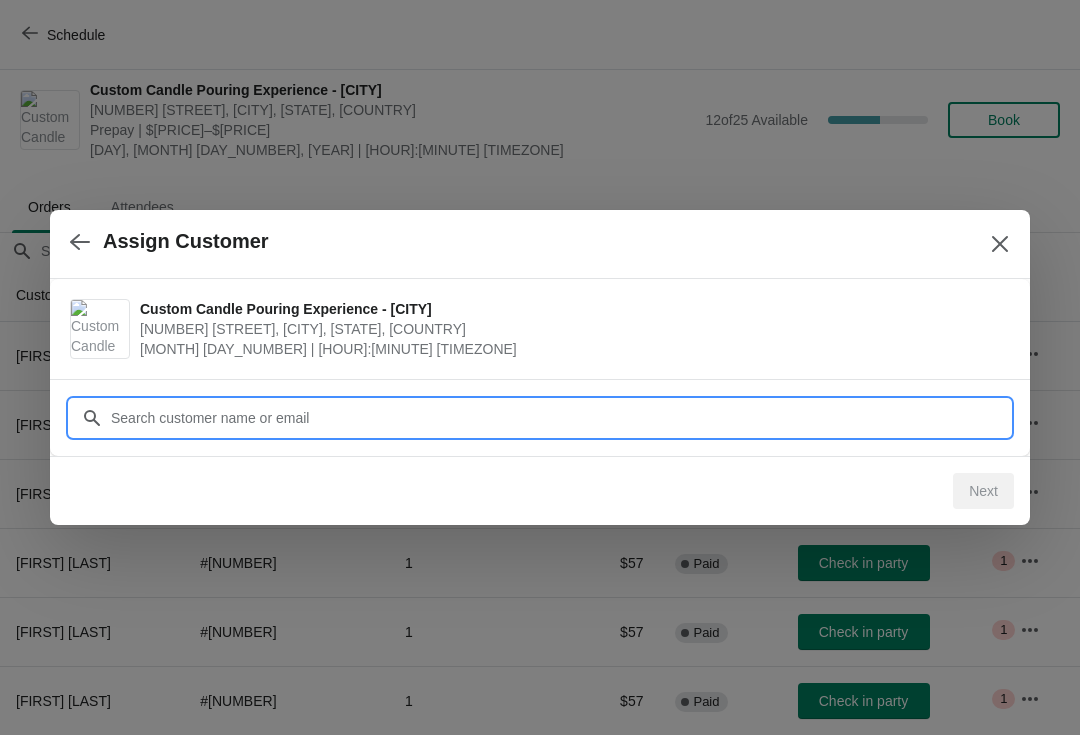 click on "Customer" at bounding box center (560, 418) 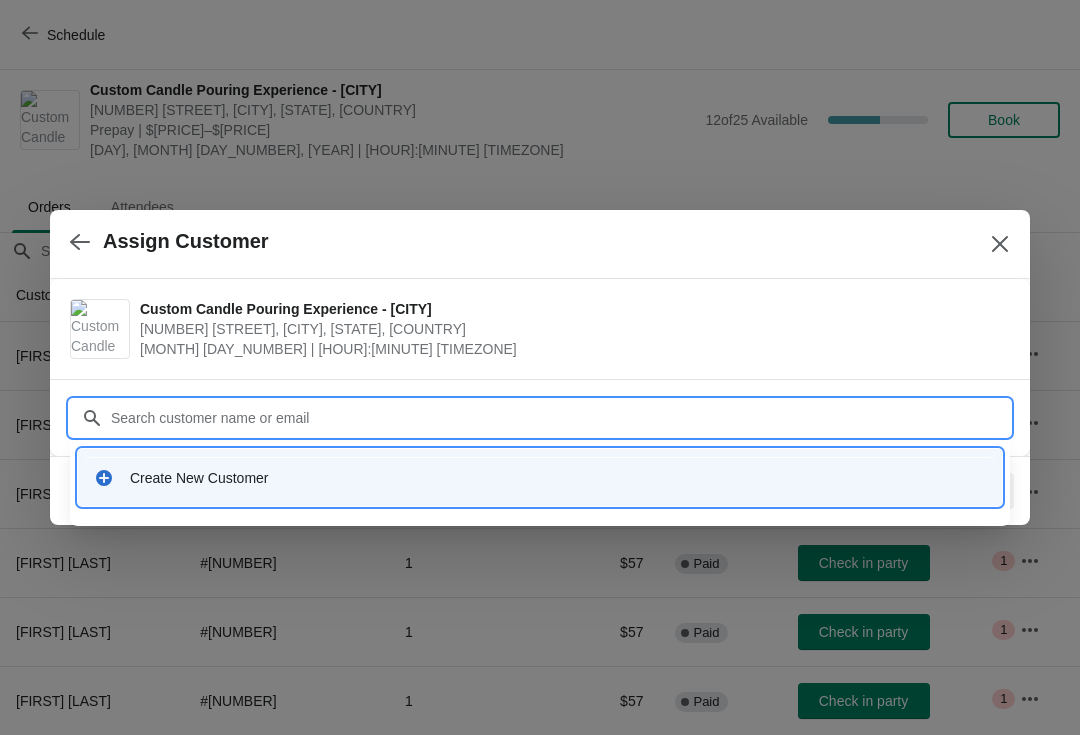 click on "Create New Customer" at bounding box center (540, 478) 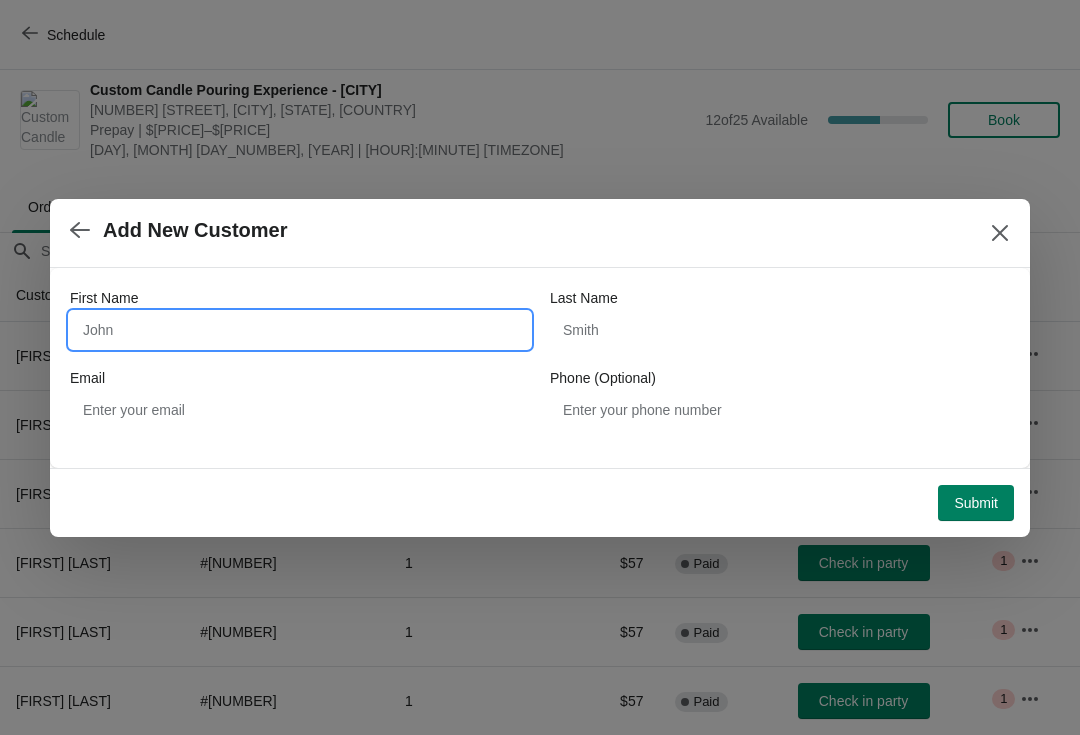 click on "First Name" at bounding box center (300, 330) 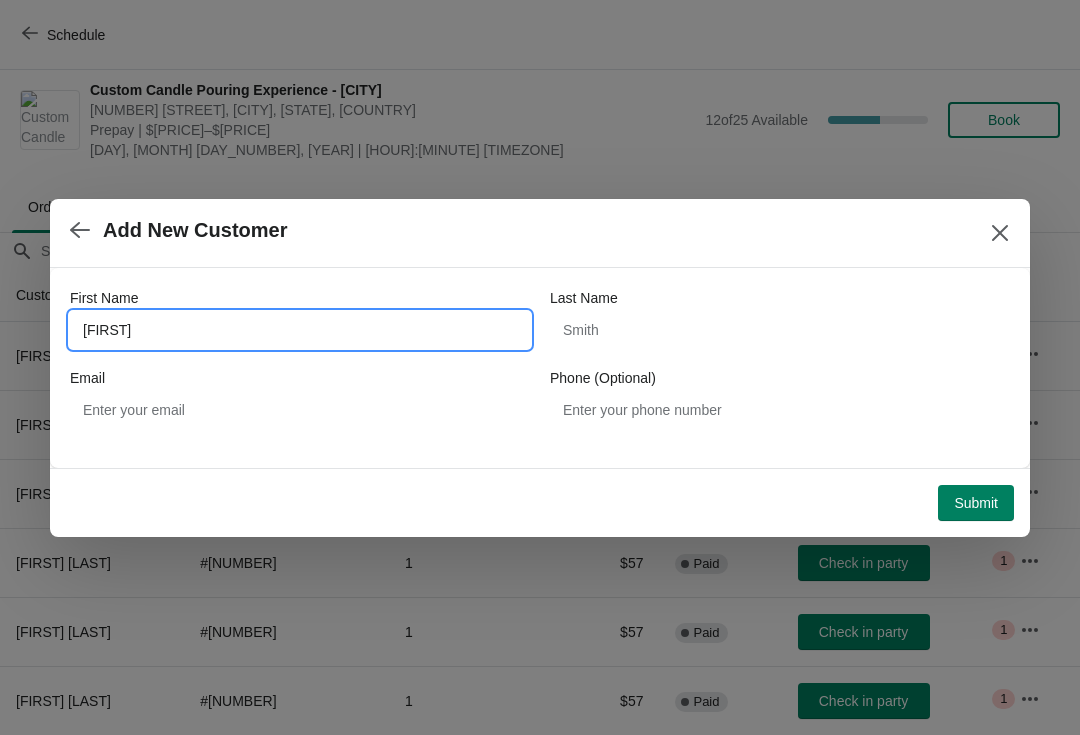 type on "[FIRST]" 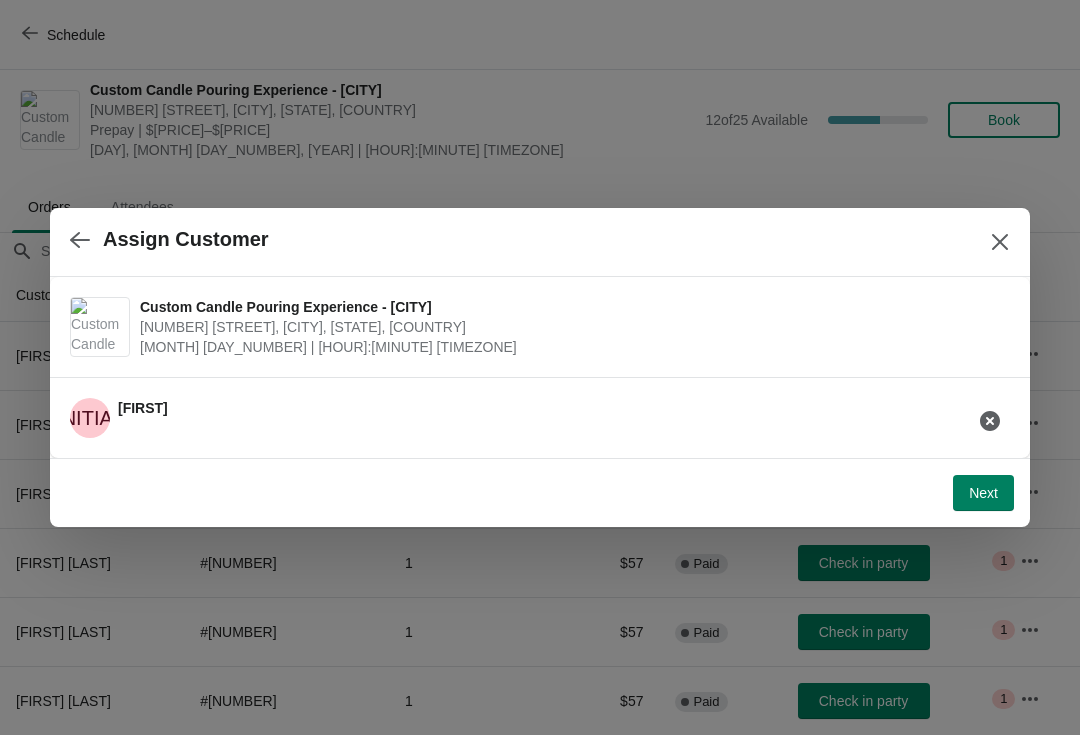 click on "Next" at bounding box center (983, 493) 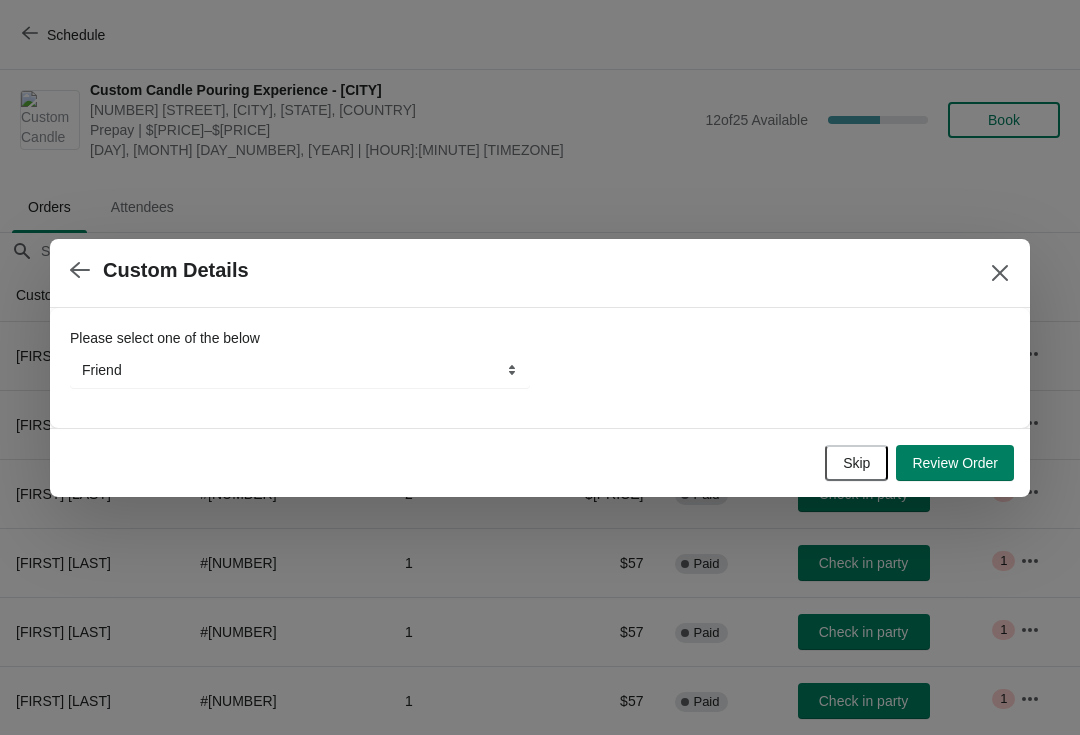 click on "Skip" at bounding box center [856, 463] 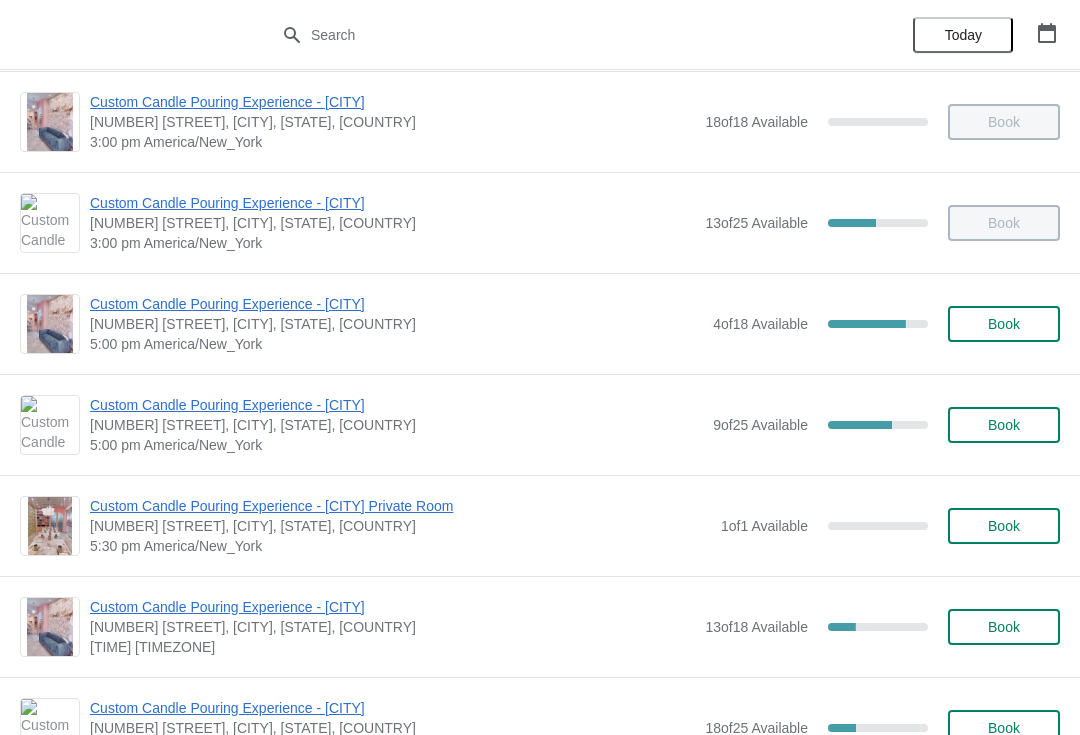 scroll, scrollTop: 711, scrollLeft: 0, axis: vertical 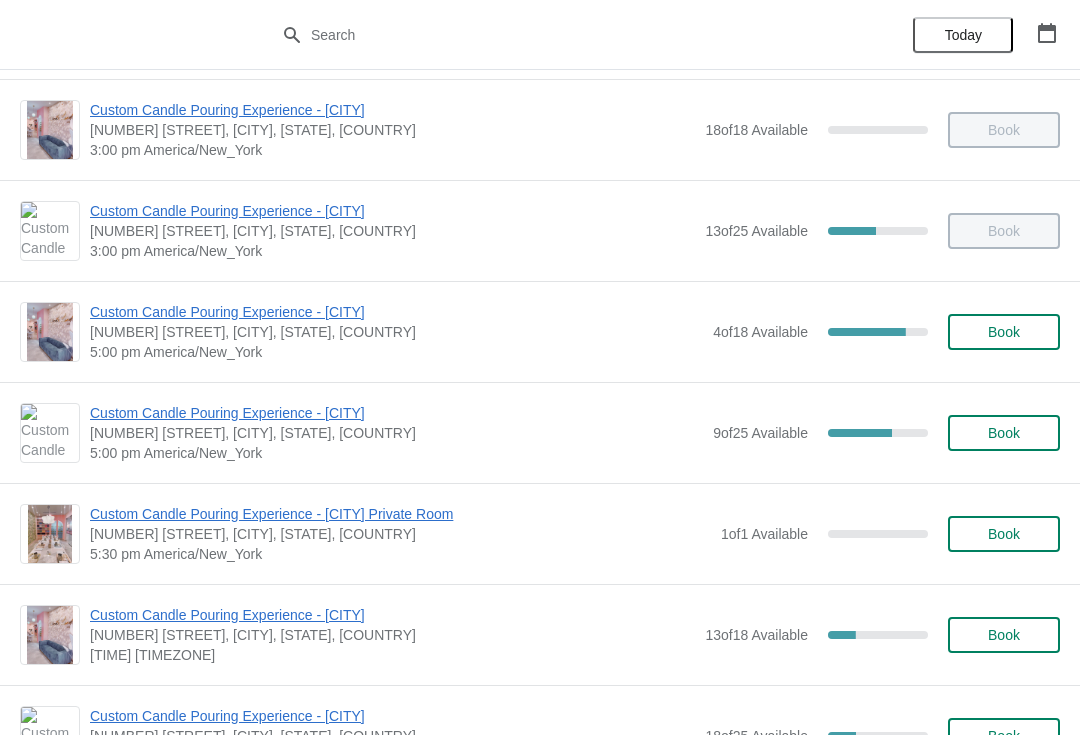 click on "Custom Candle Pouring Experience - [CITY]" at bounding box center [396, 413] 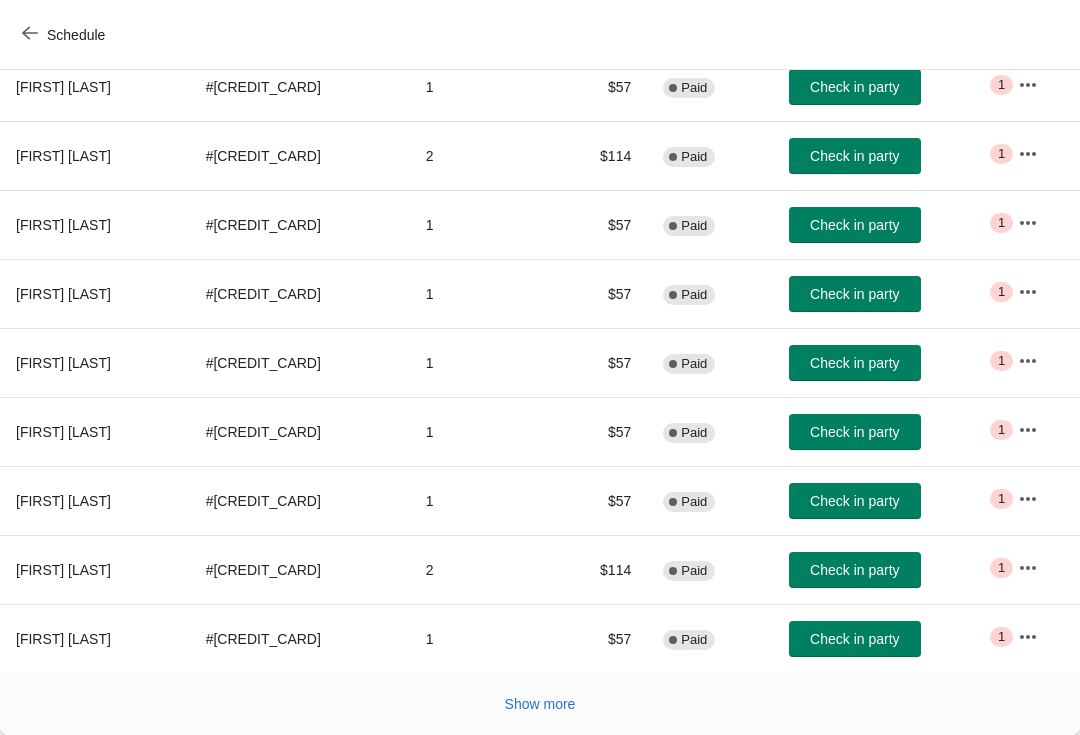 scroll, scrollTop: 348, scrollLeft: 0, axis: vertical 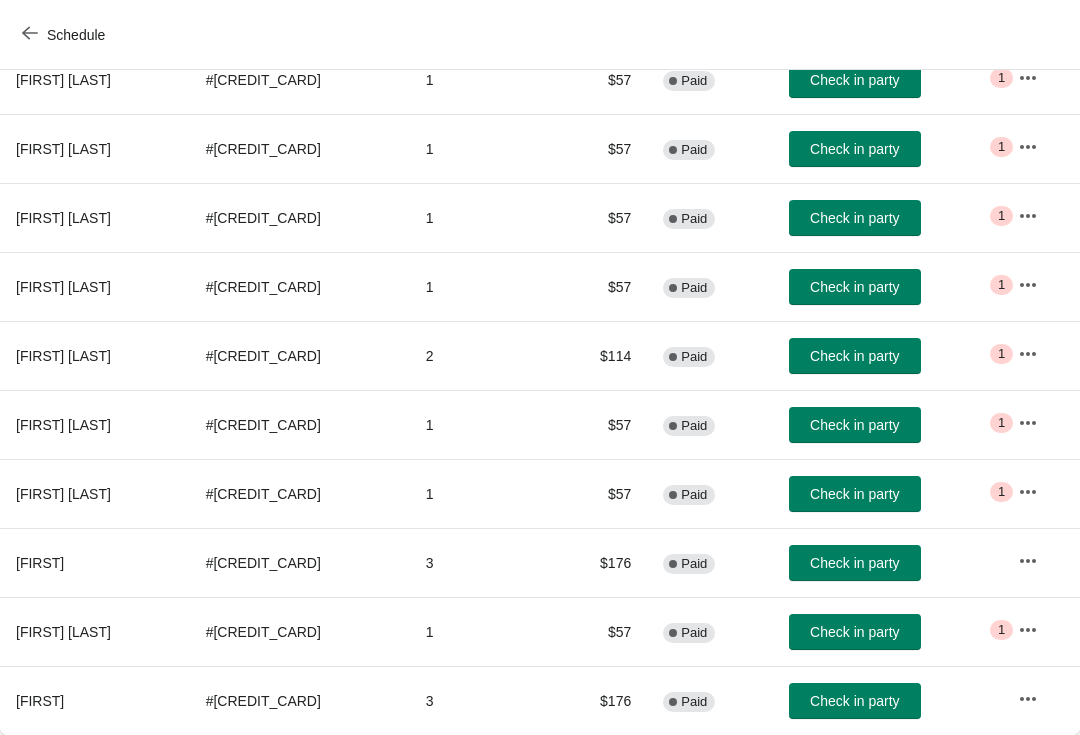 click on "[FIRST] [LAST]" at bounding box center (95, 493) 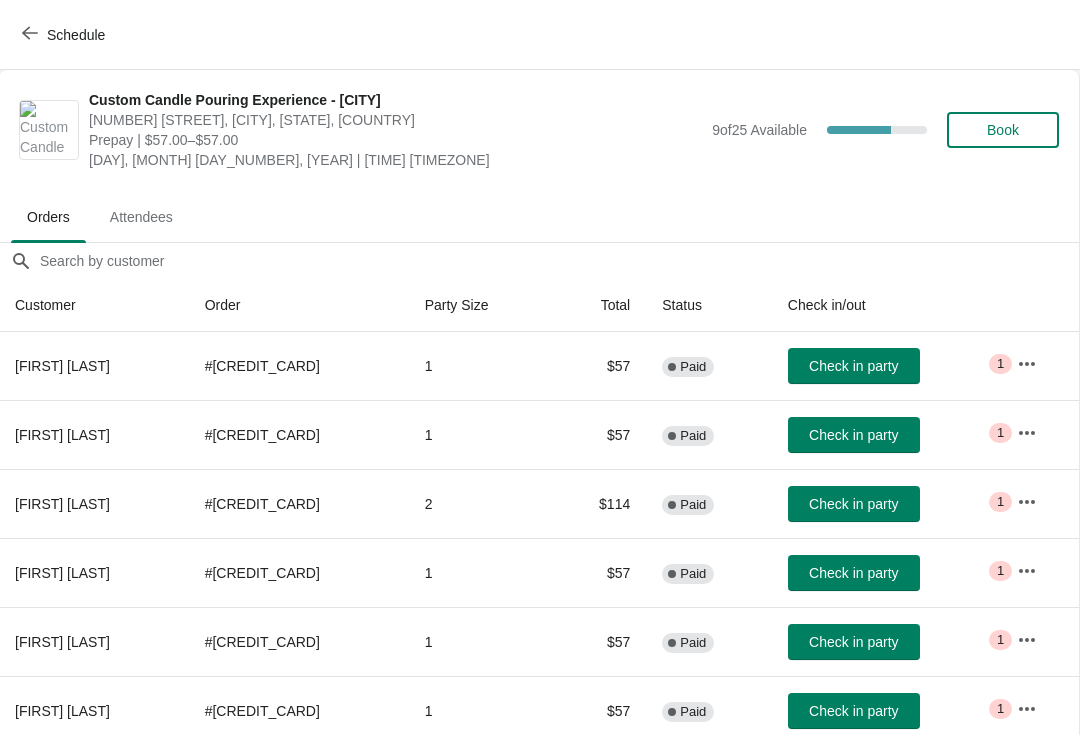scroll, scrollTop: 0, scrollLeft: 1, axis: horizontal 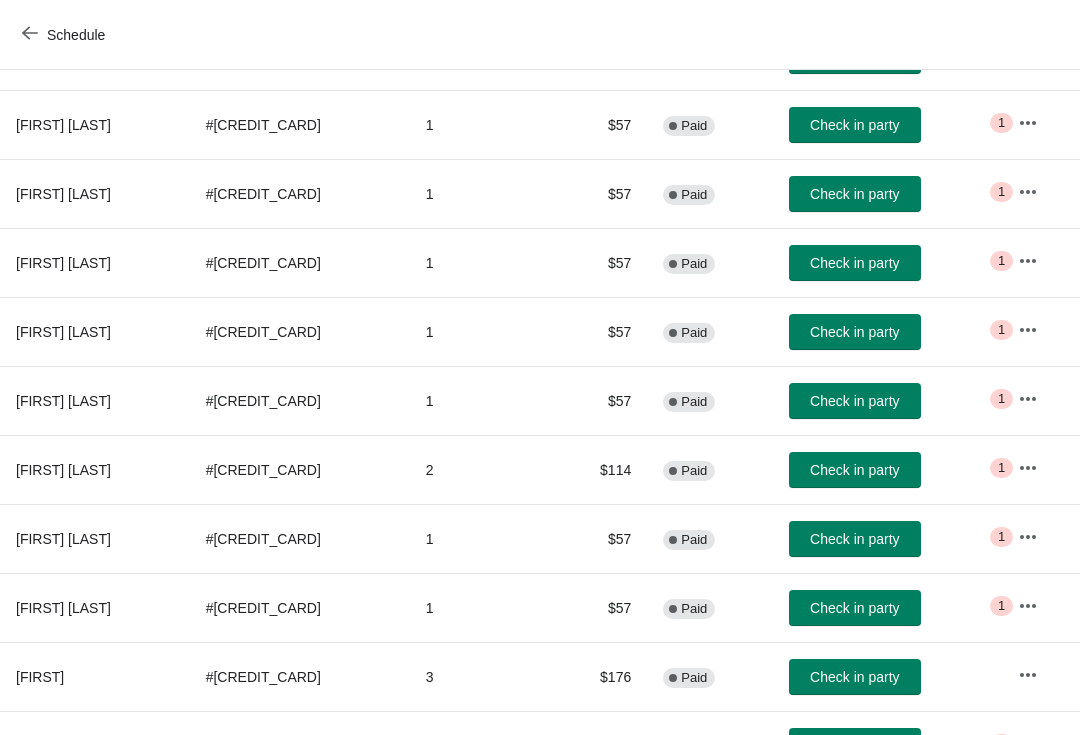 click on "Check in party" at bounding box center [854, 470] 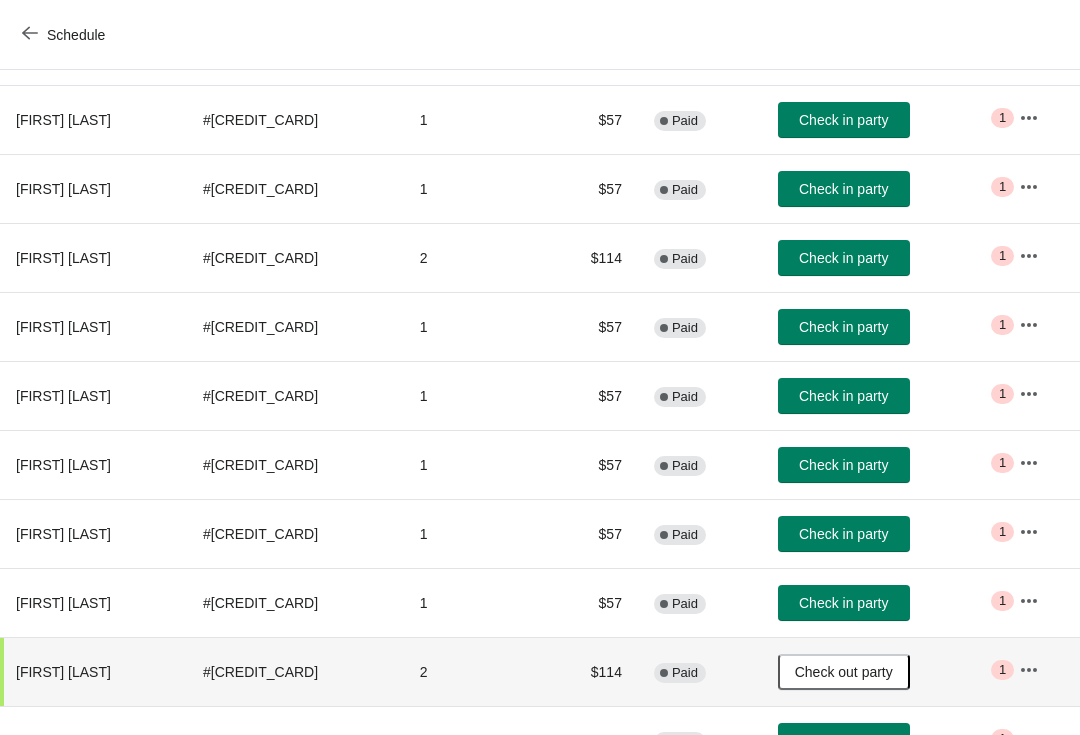 scroll, scrollTop: 244, scrollLeft: 0, axis: vertical 